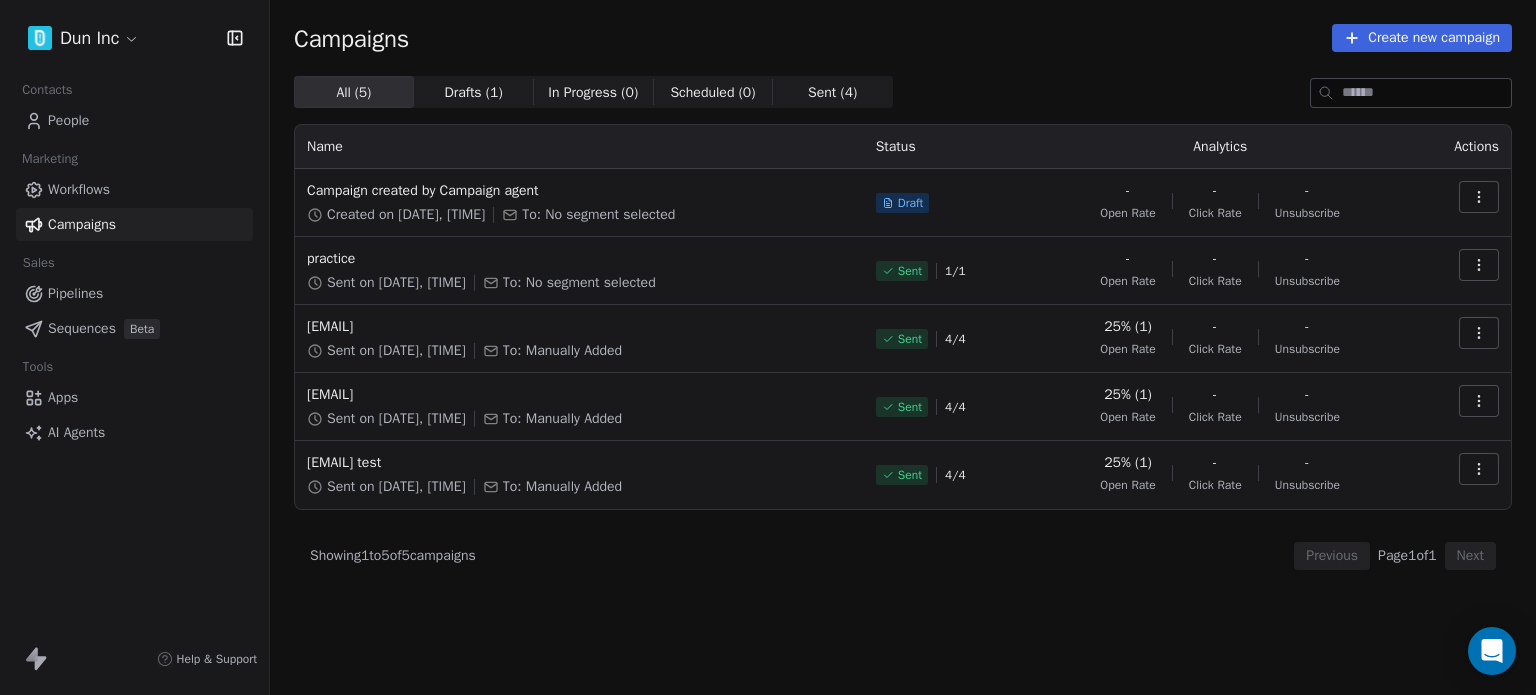 scroll, scrollTop: 0, scrollLeft: 0, axis: both 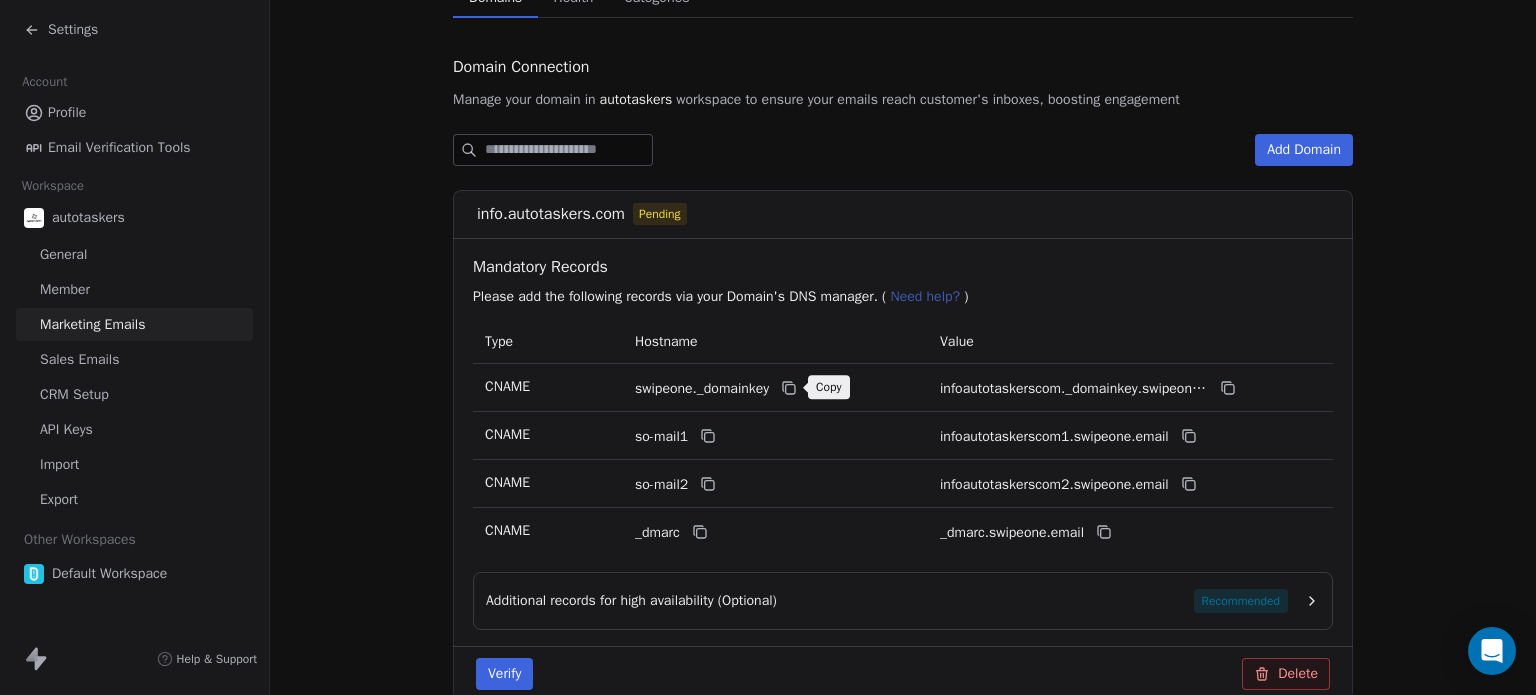 click 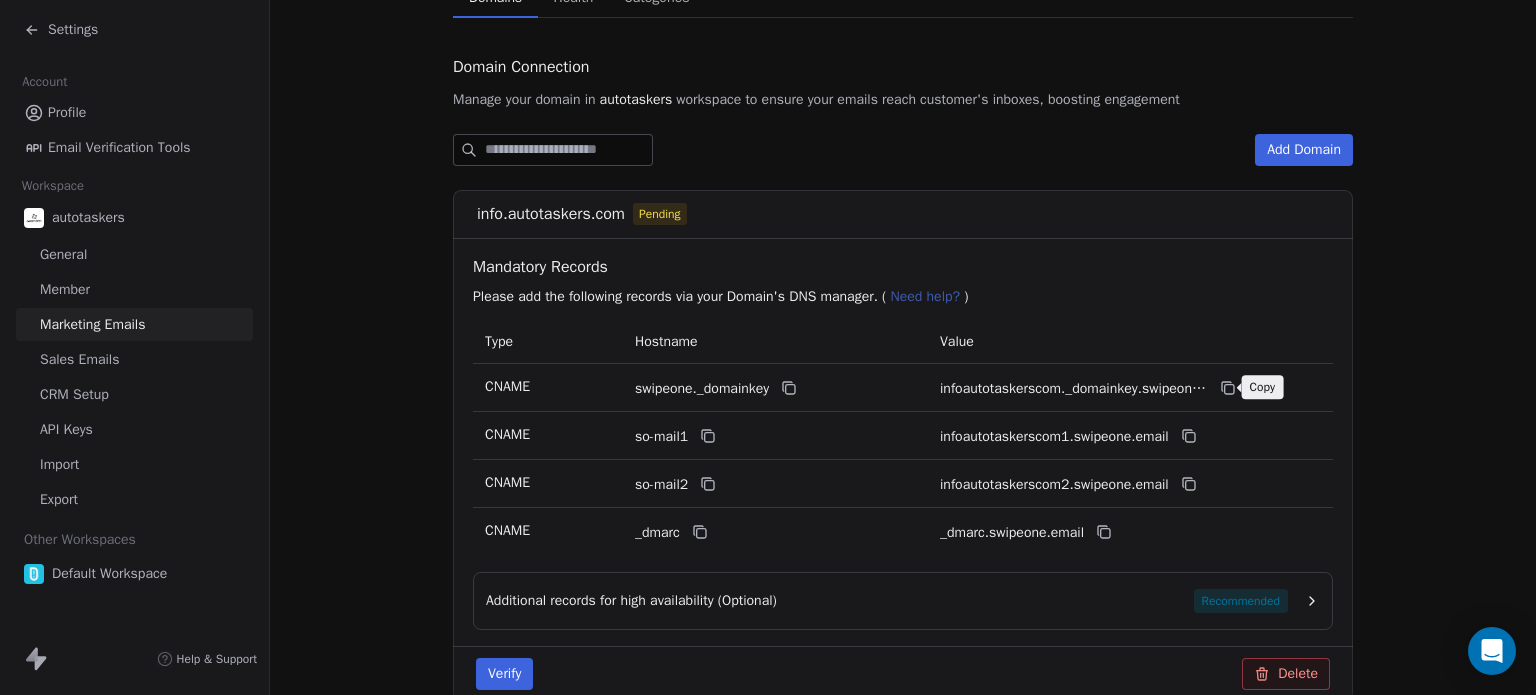 click 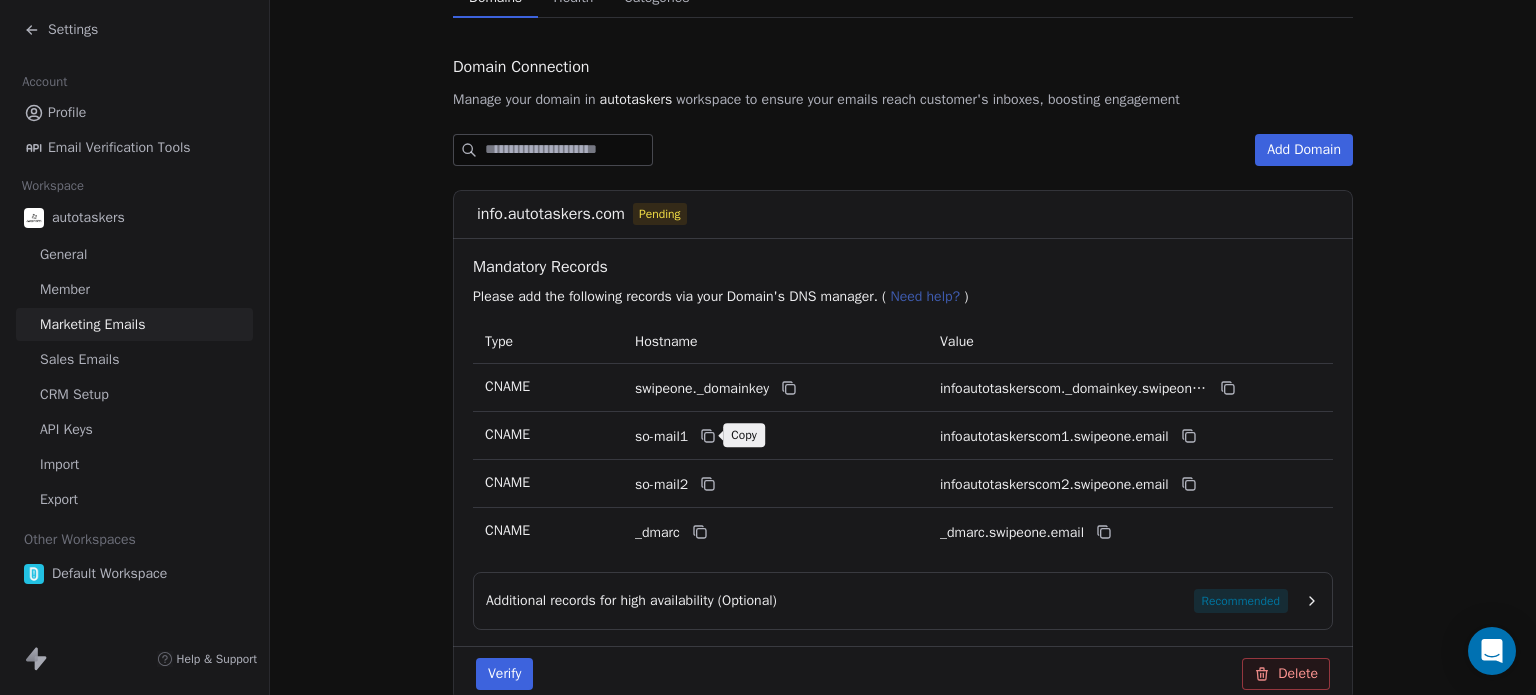 click 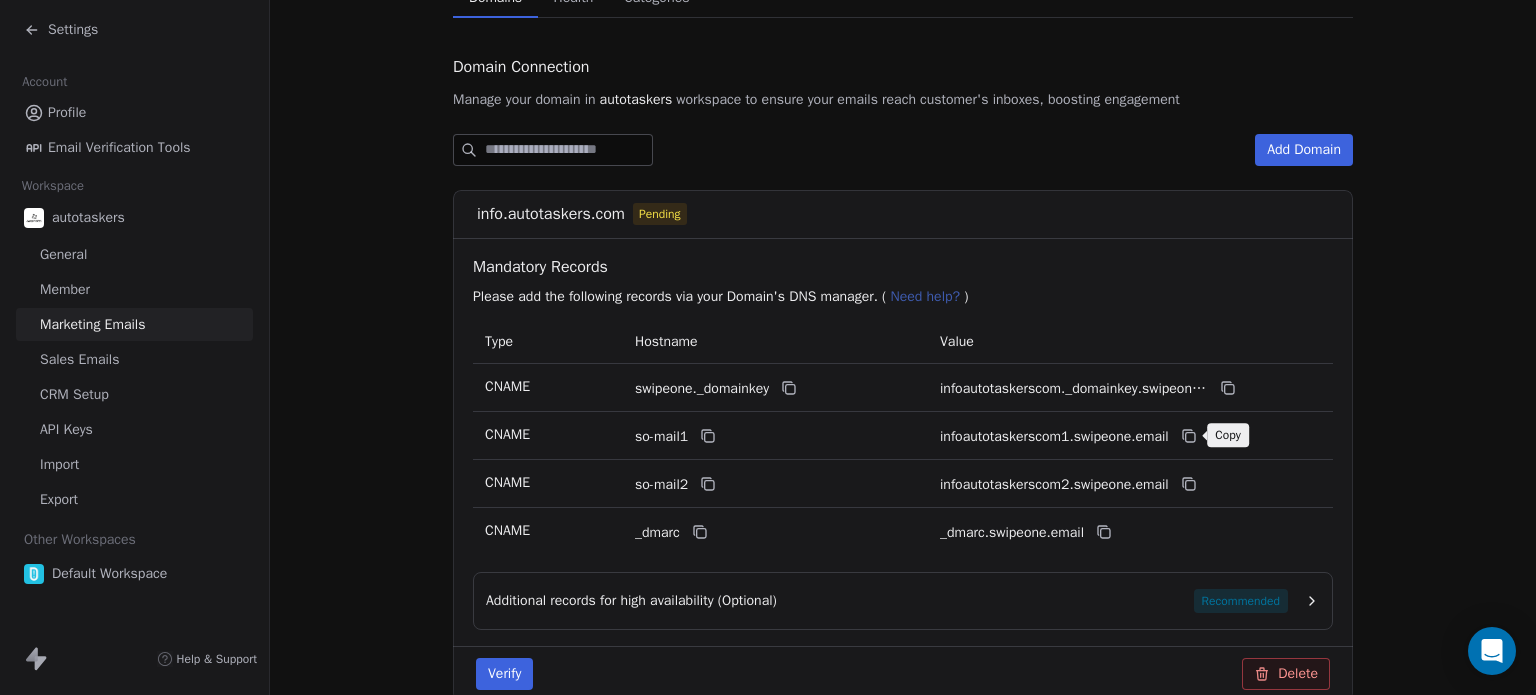 click 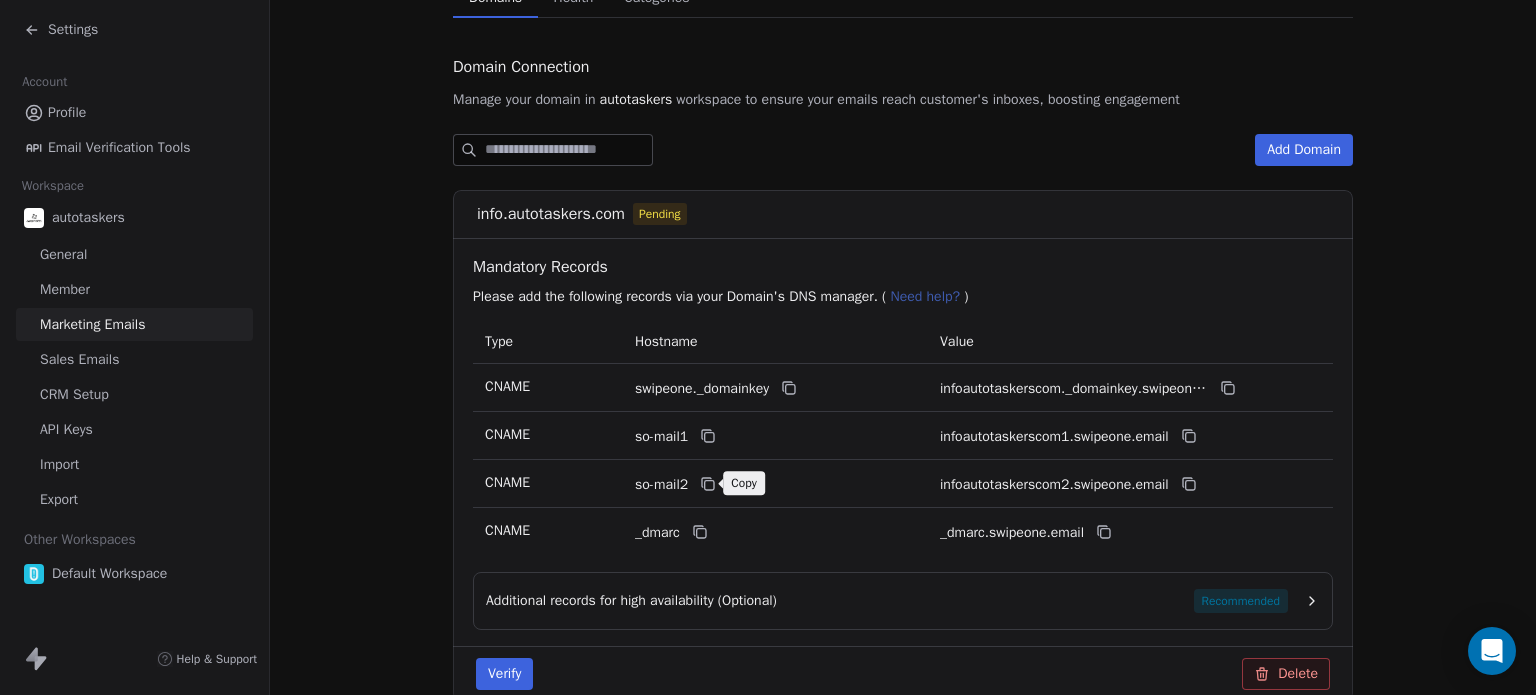 click 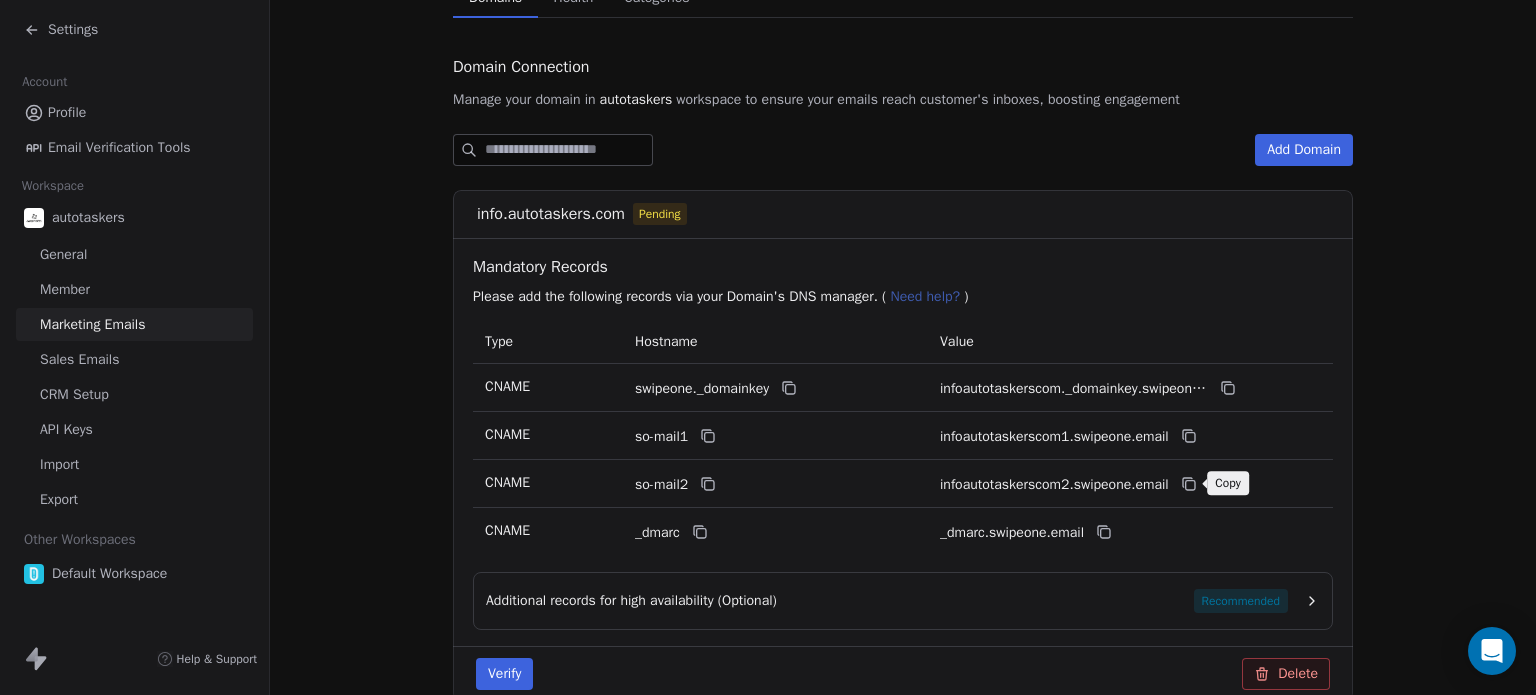 click 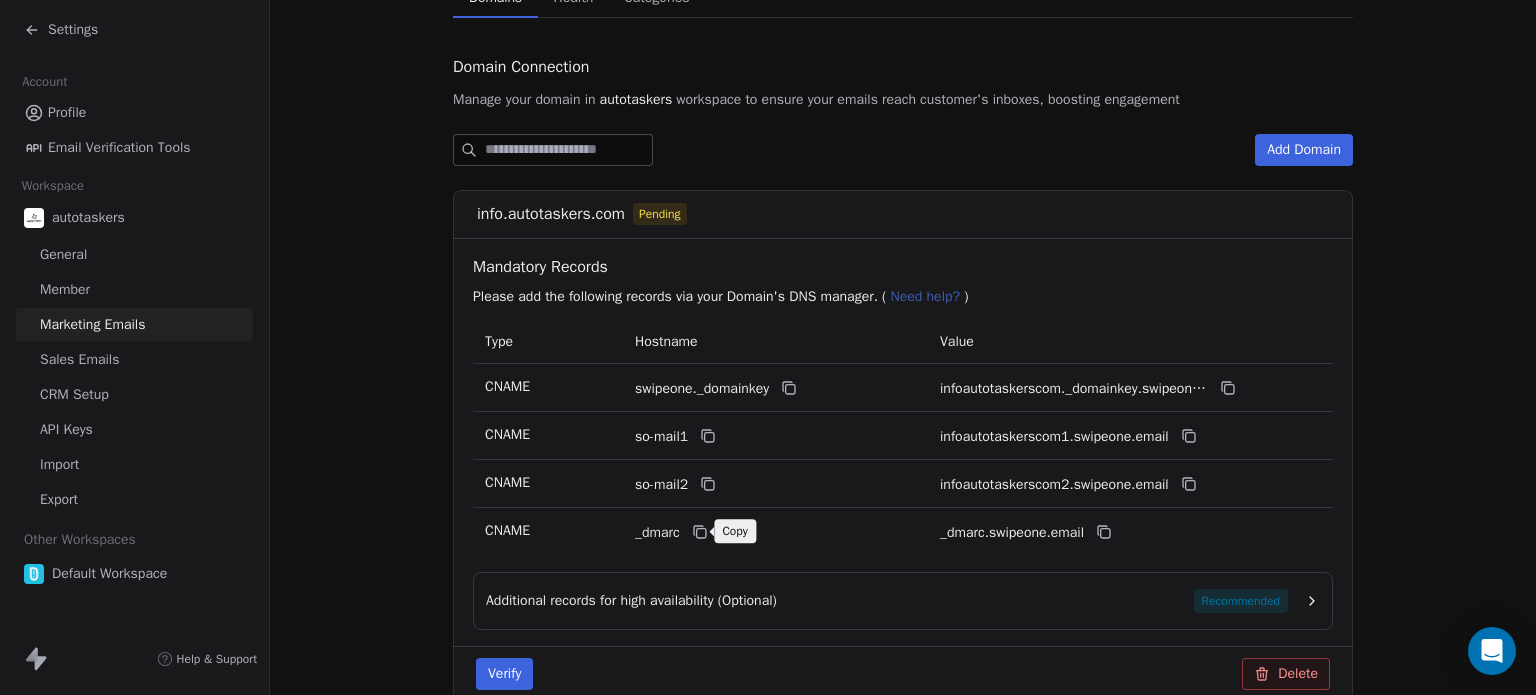 click 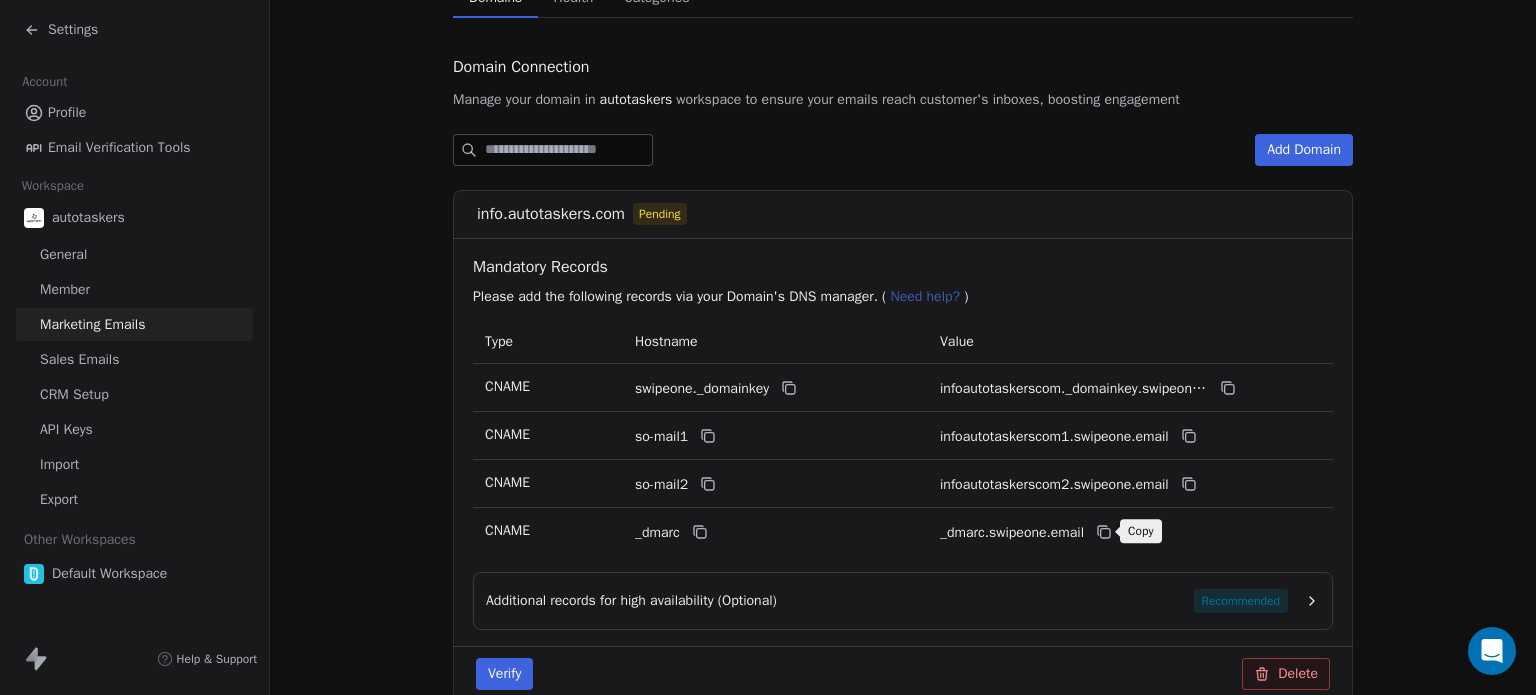 click 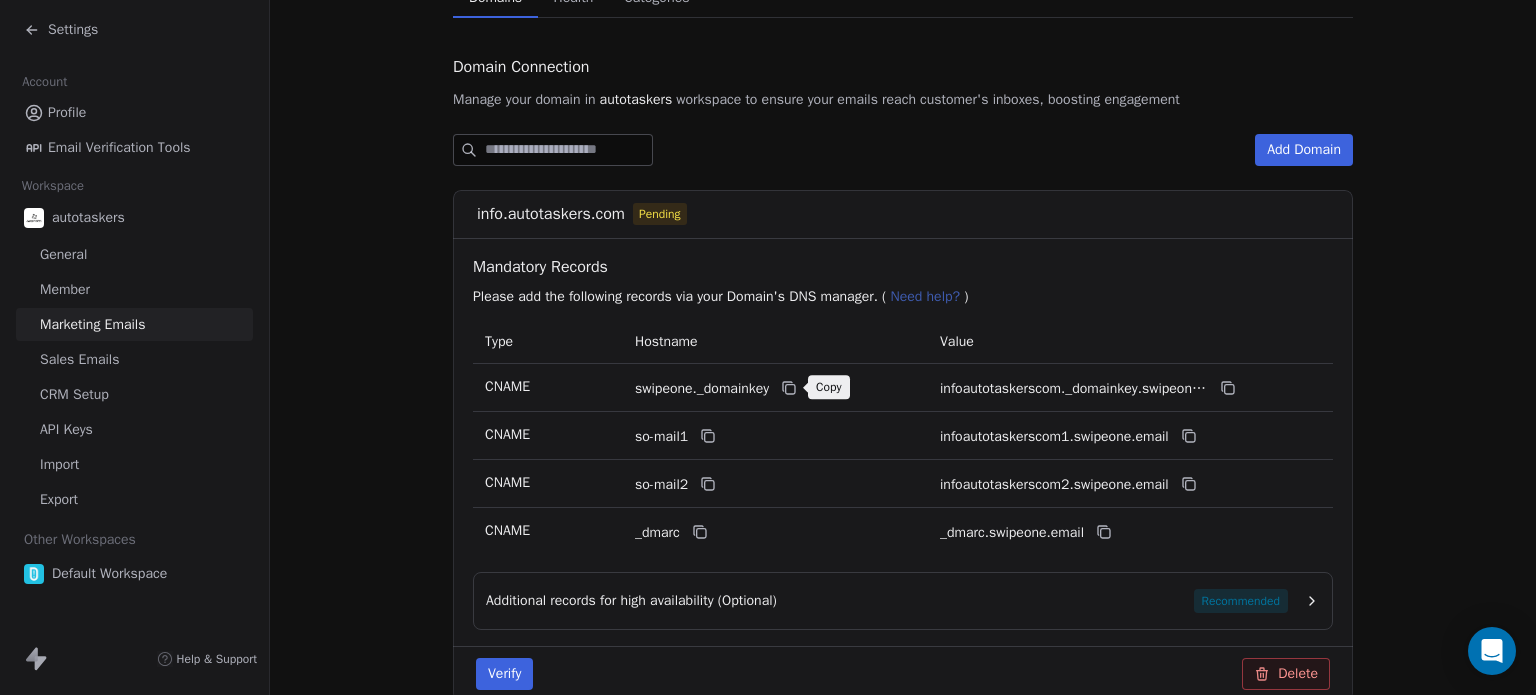 click 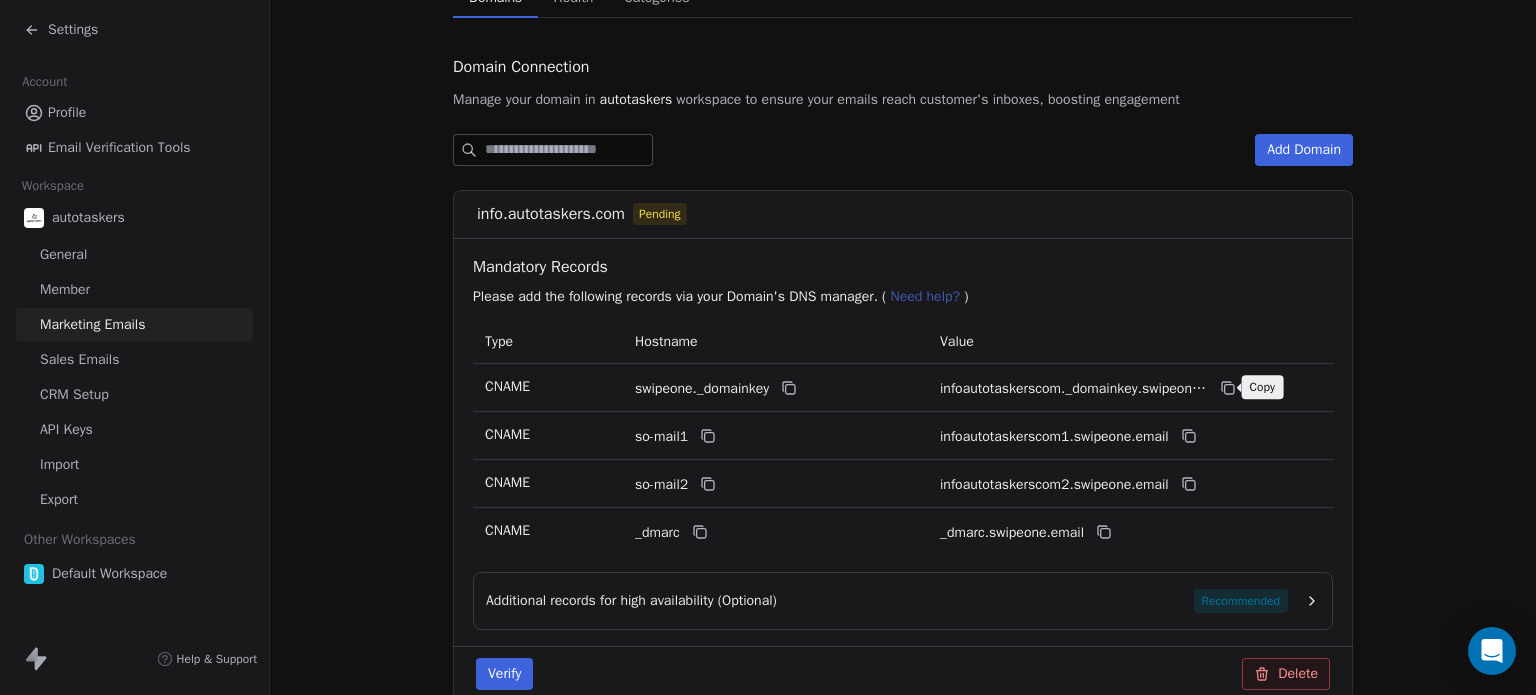 click 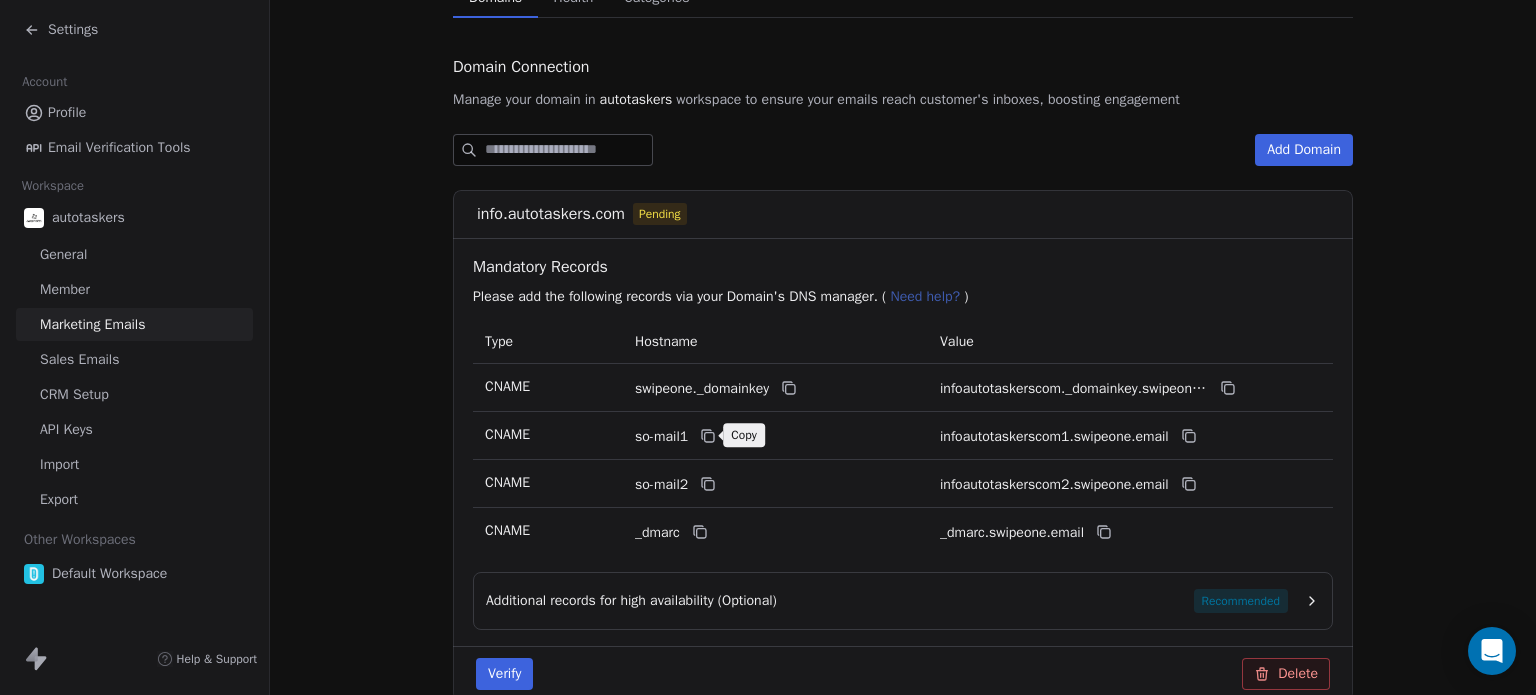click 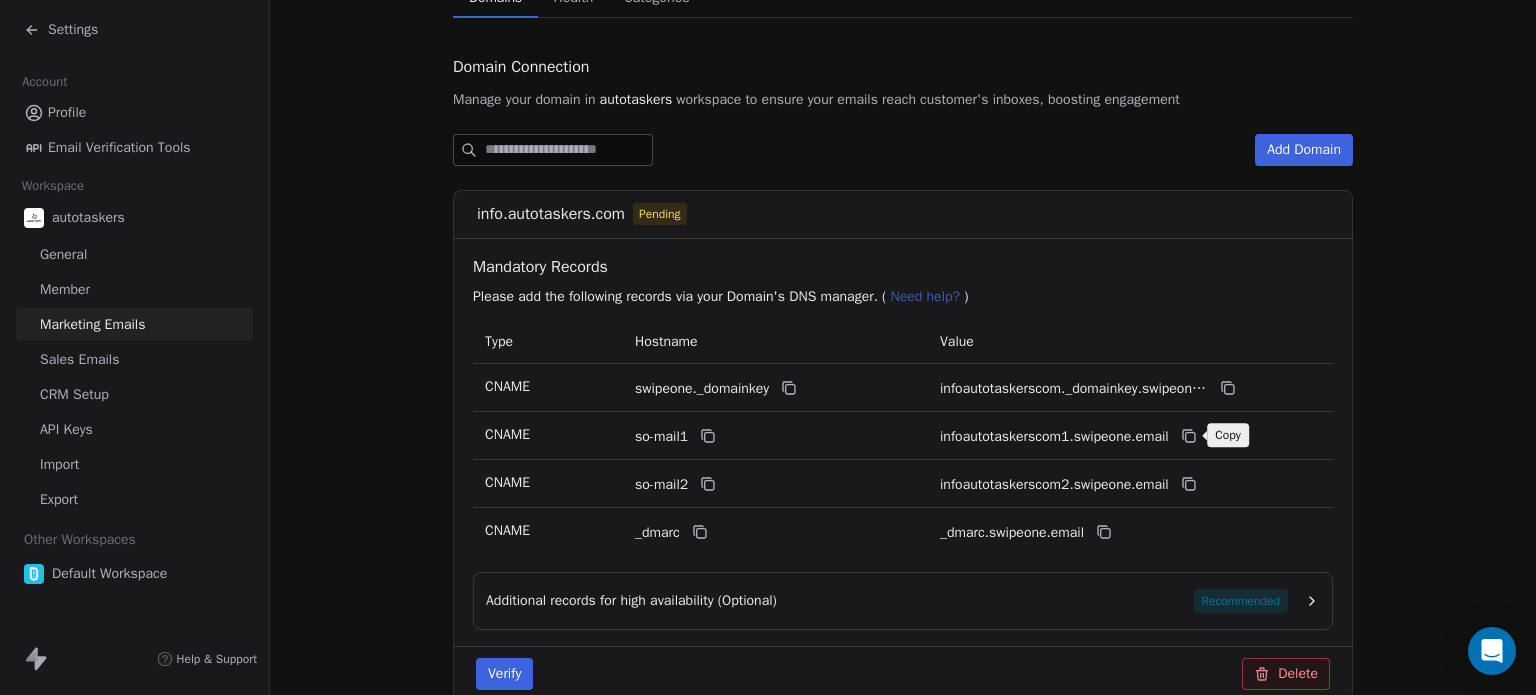click 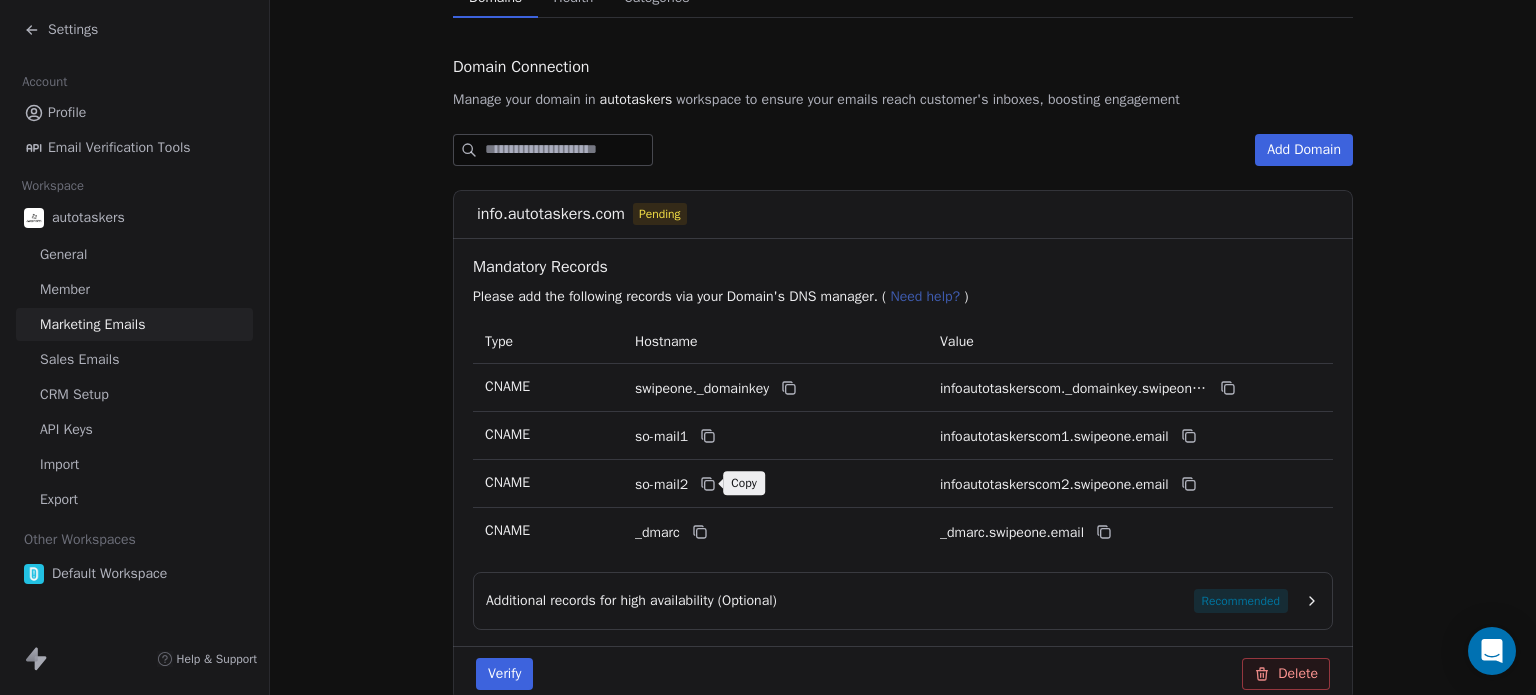 click 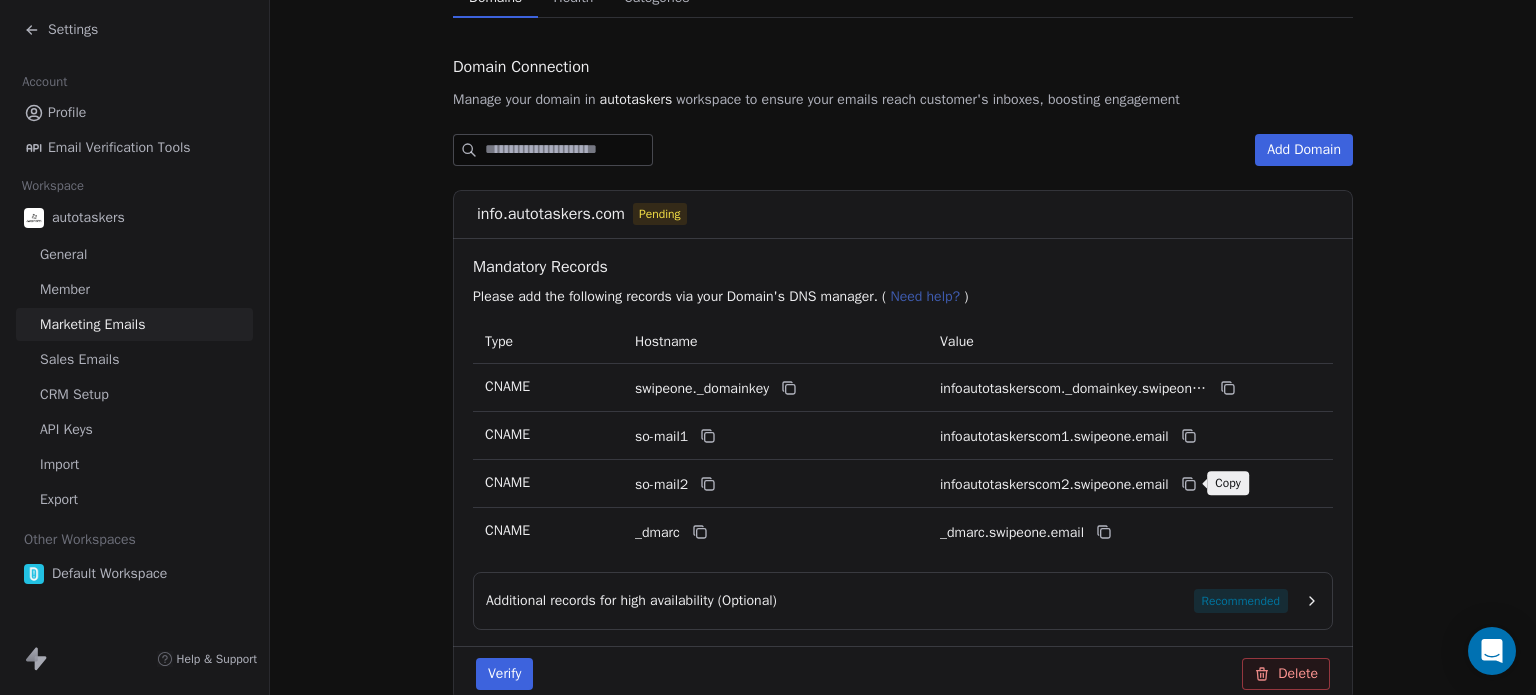 click 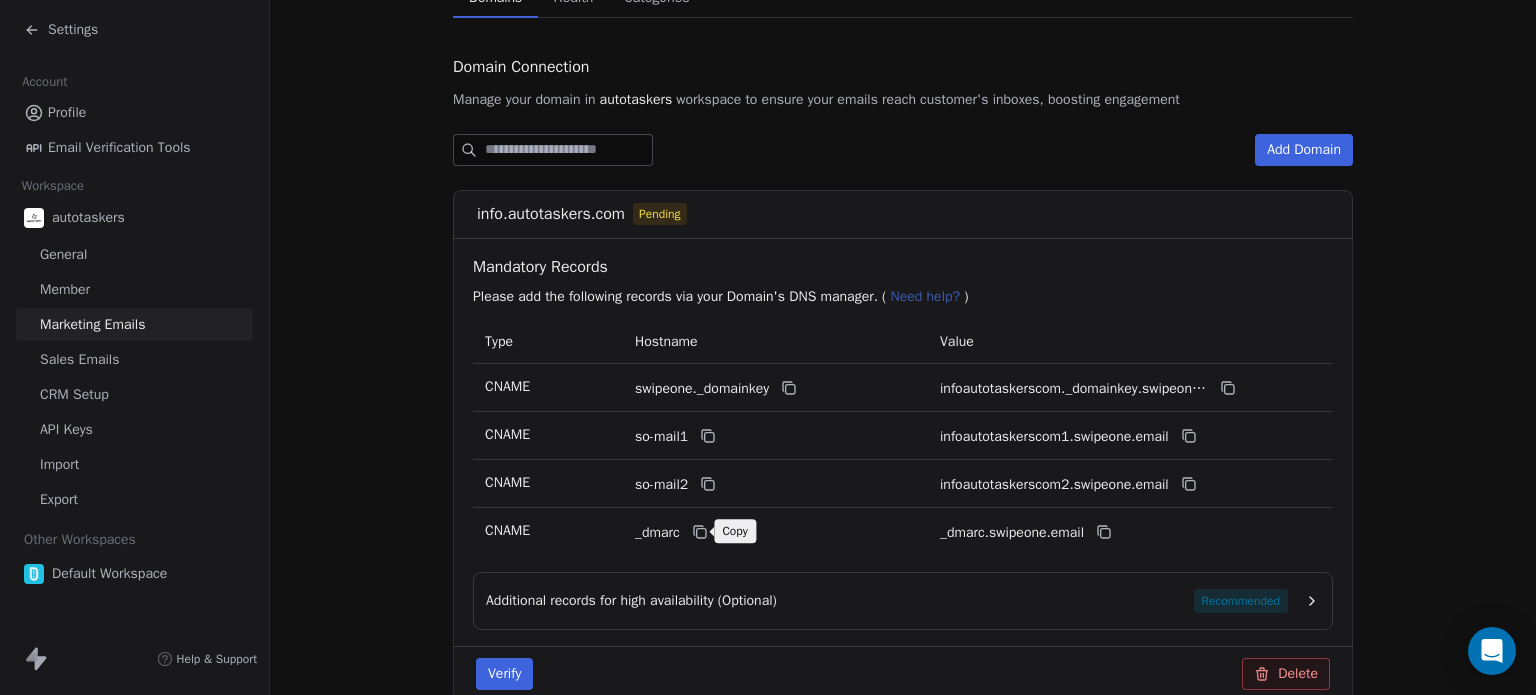 click 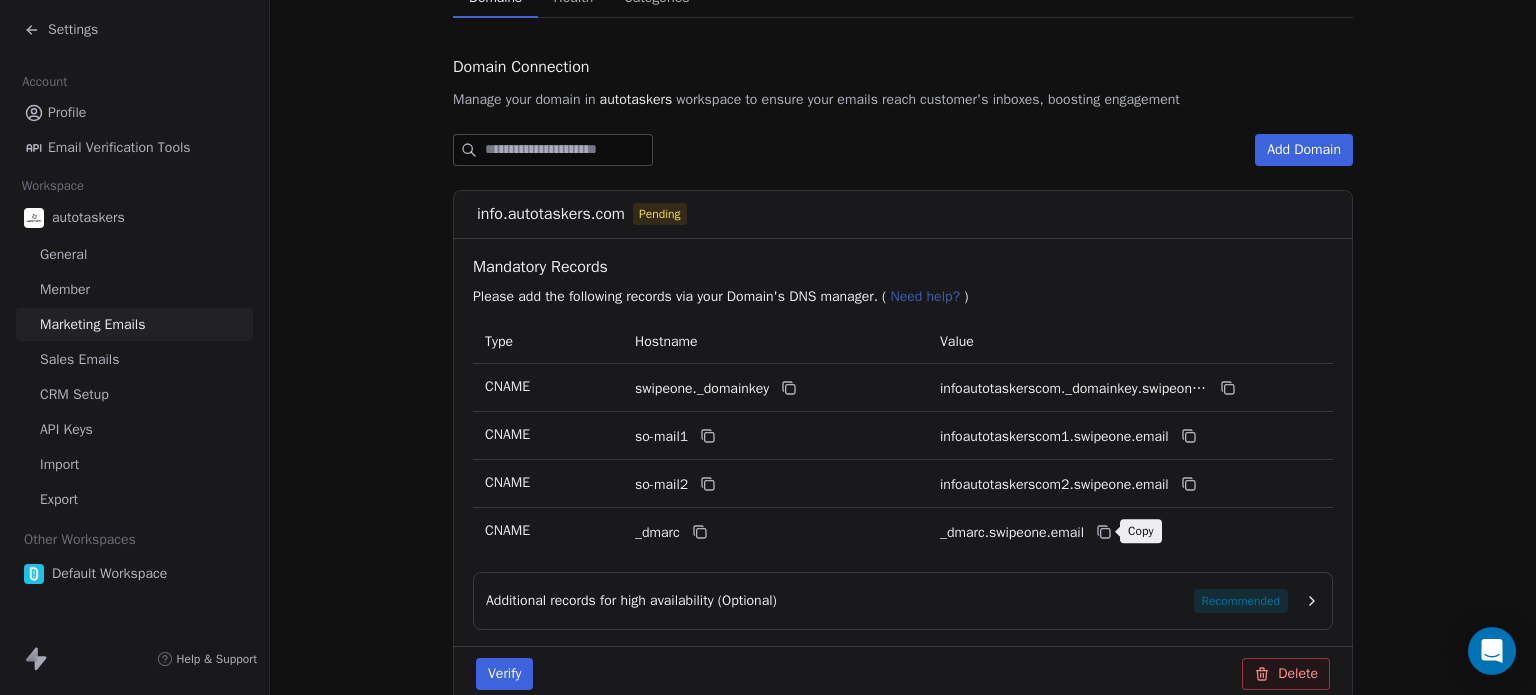 click 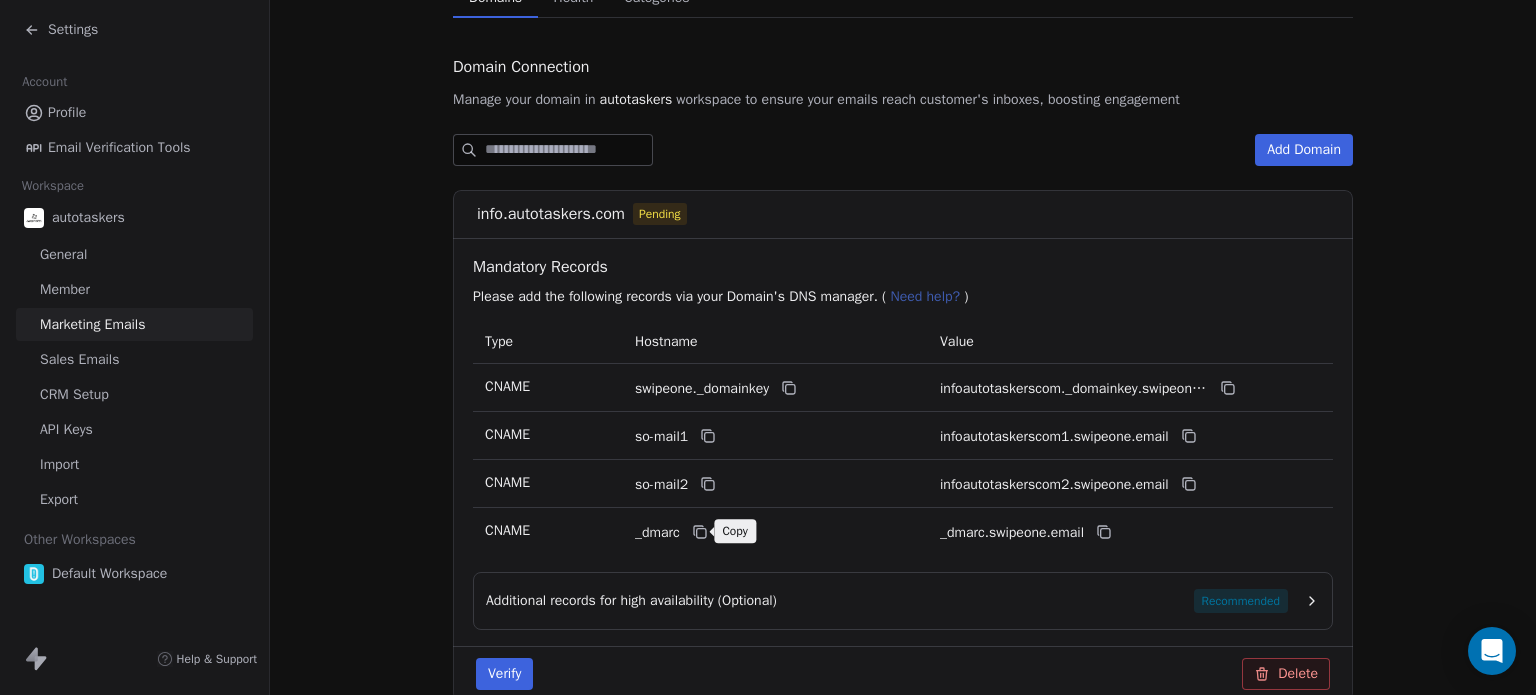 click 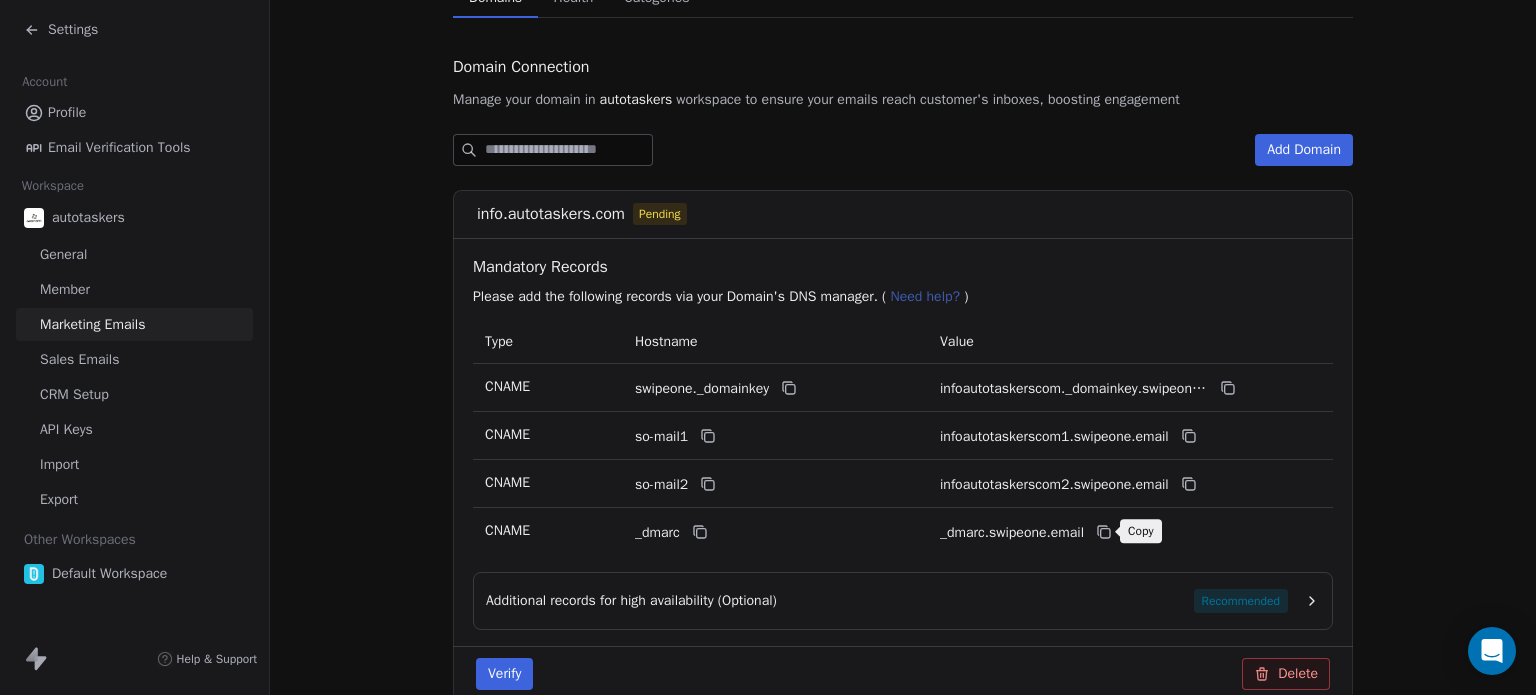click 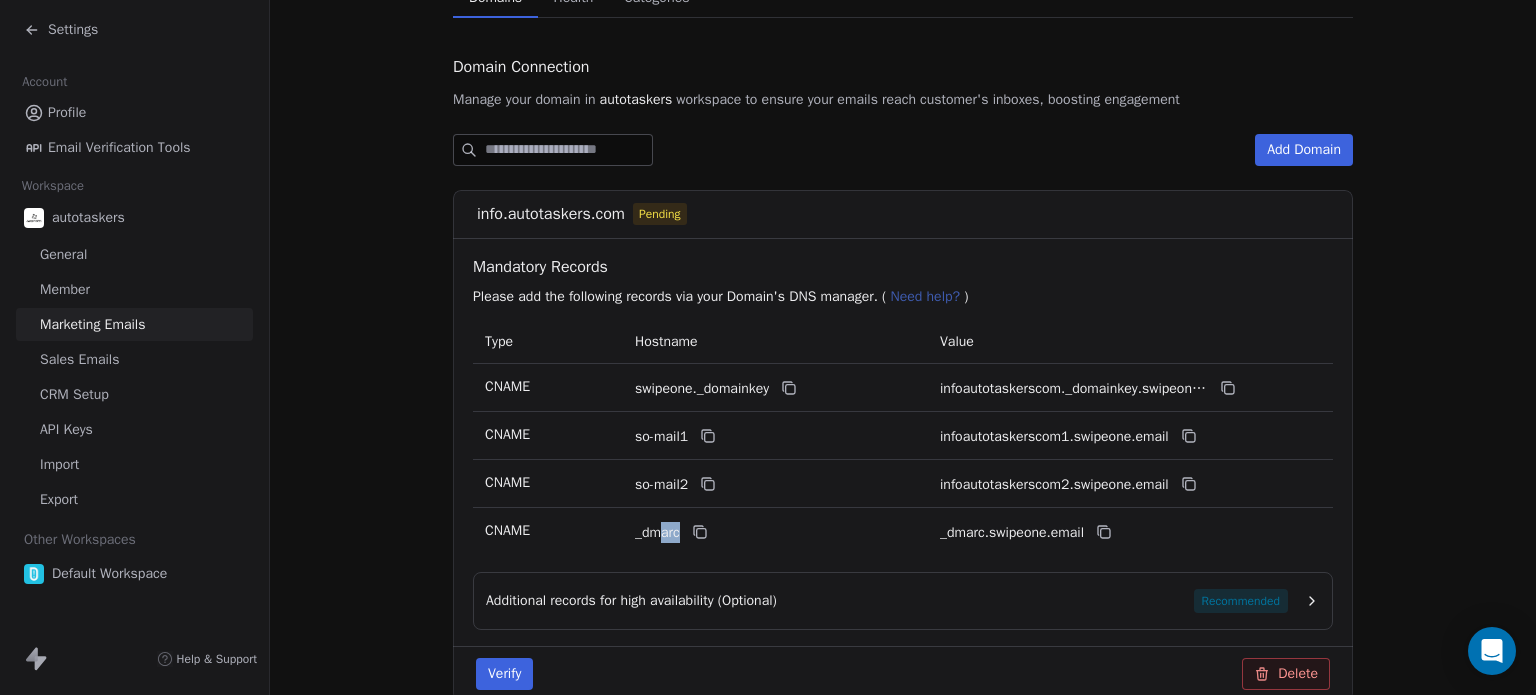 click on "_dmarc" at bounding box center (745, 532) 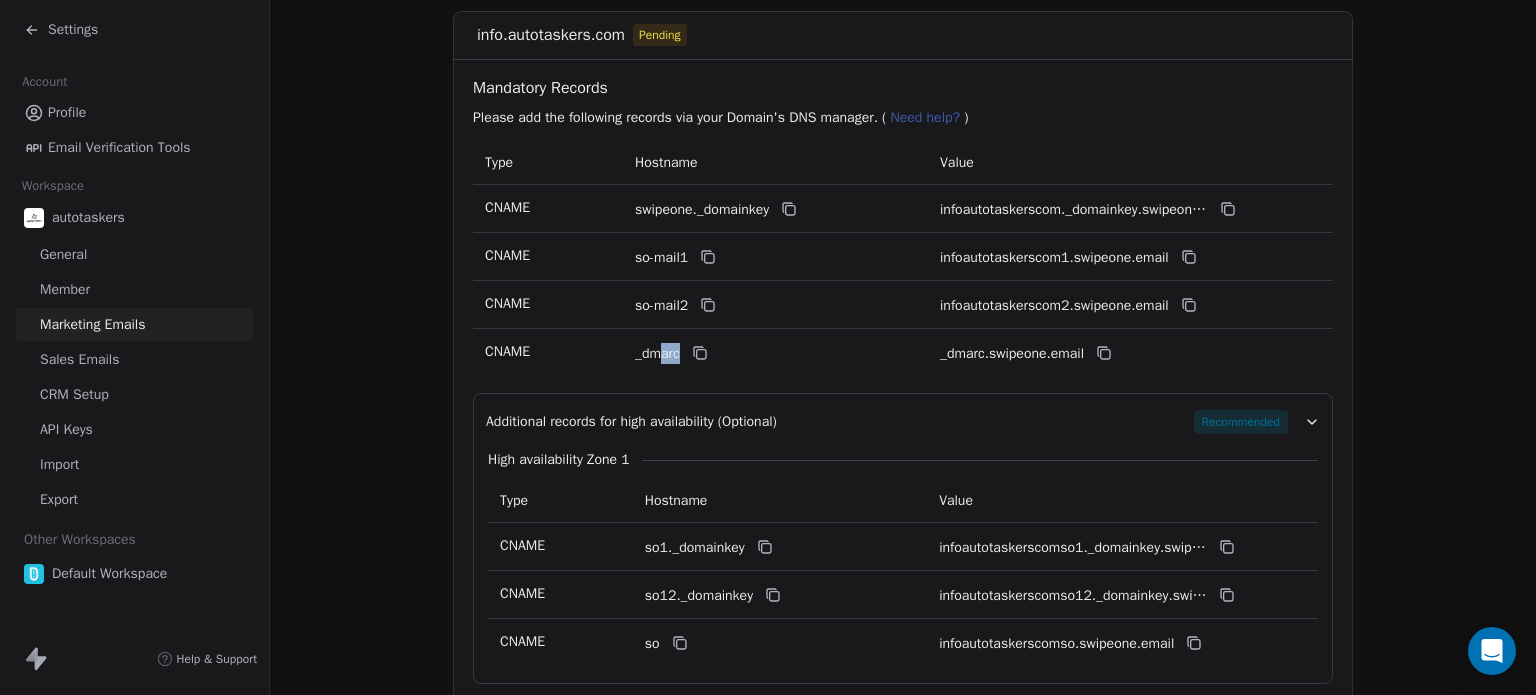 scroll, scrollTop: 384, scrollLeft: 0, axis: vertical 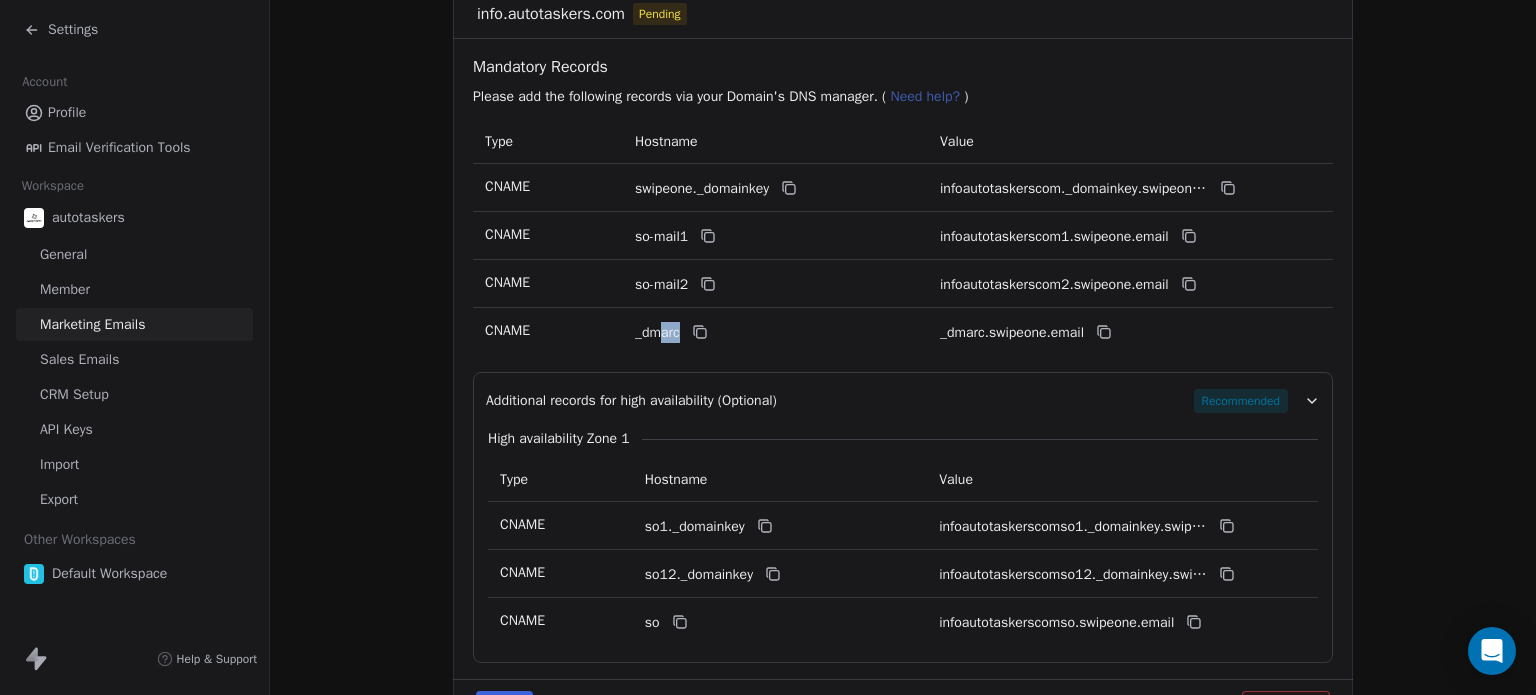 click 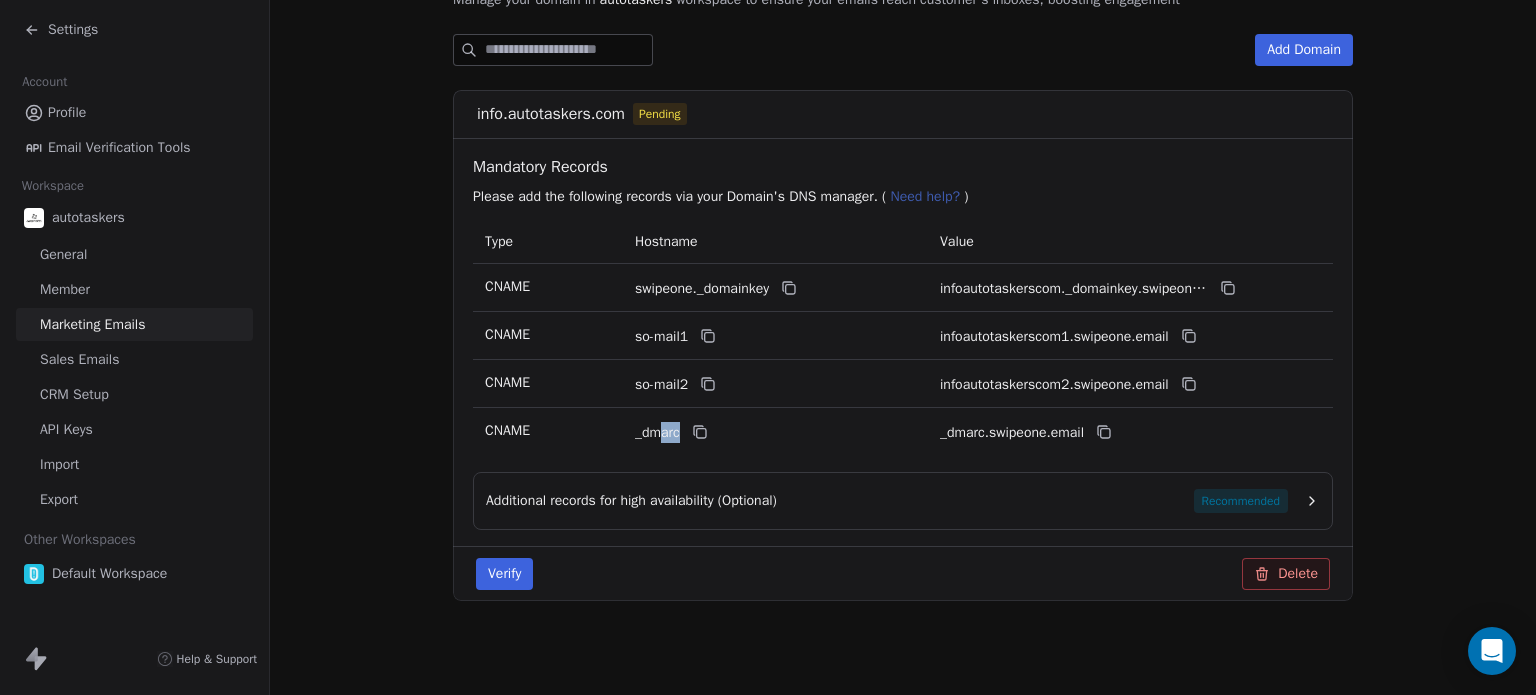 click on "_dmarc" at bounding box center [745, 432] 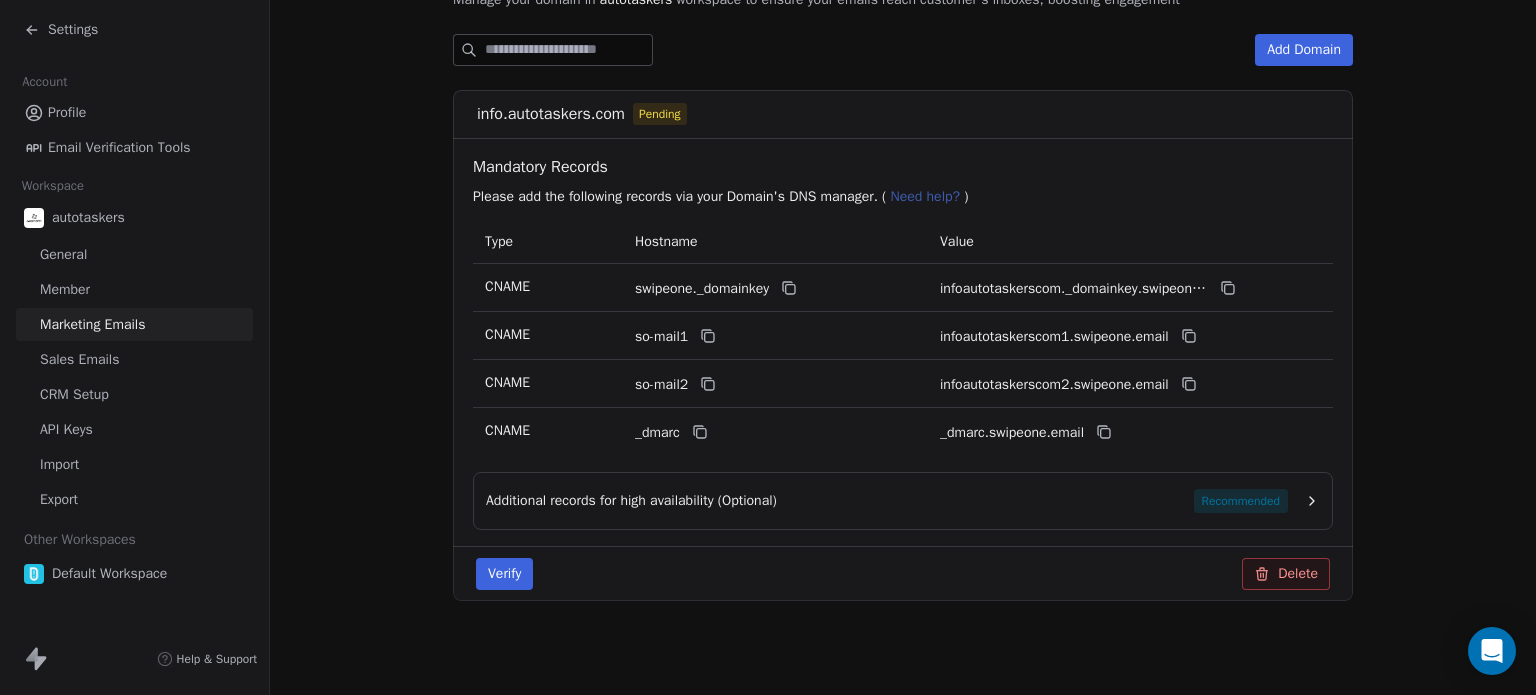 click on "Verify" at bounding box center (504, 574) 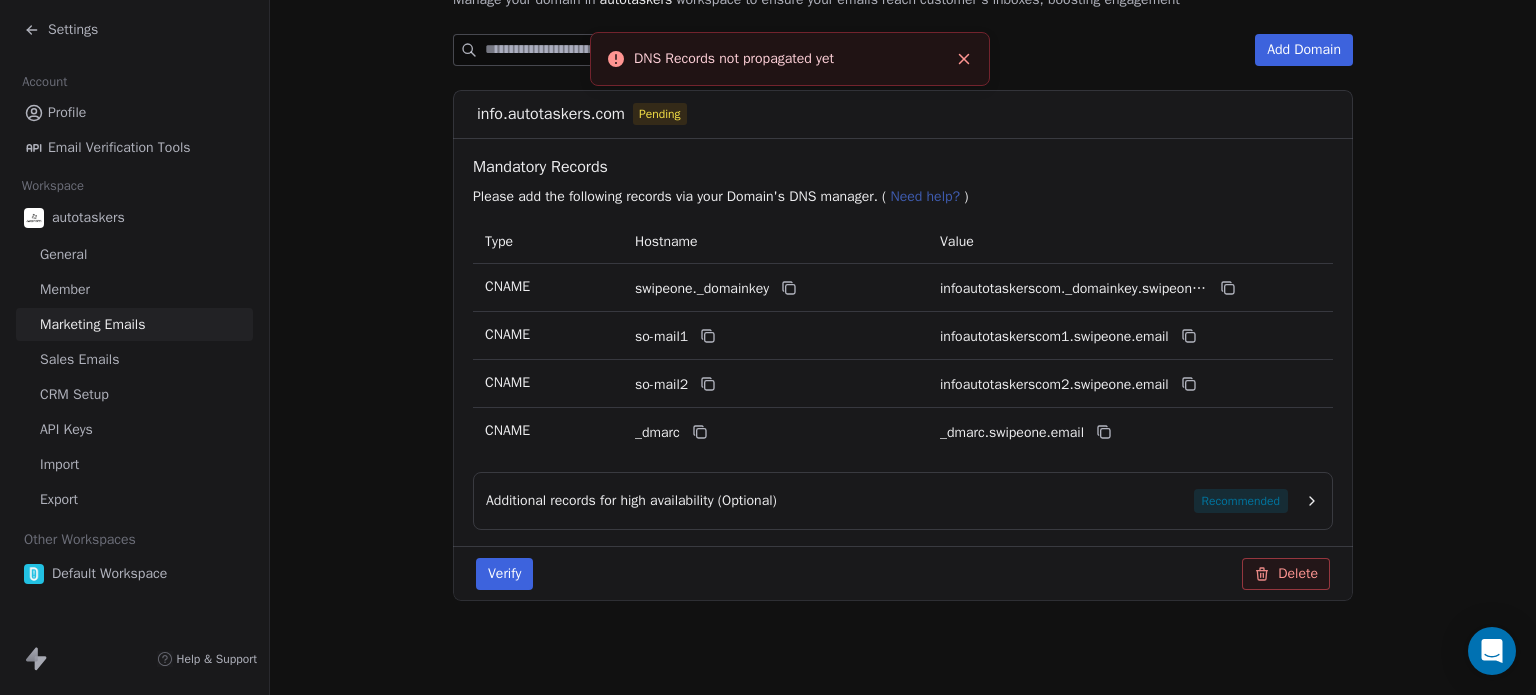 click on "DNS Records not propagated yet" at bounding box center (790, 59) 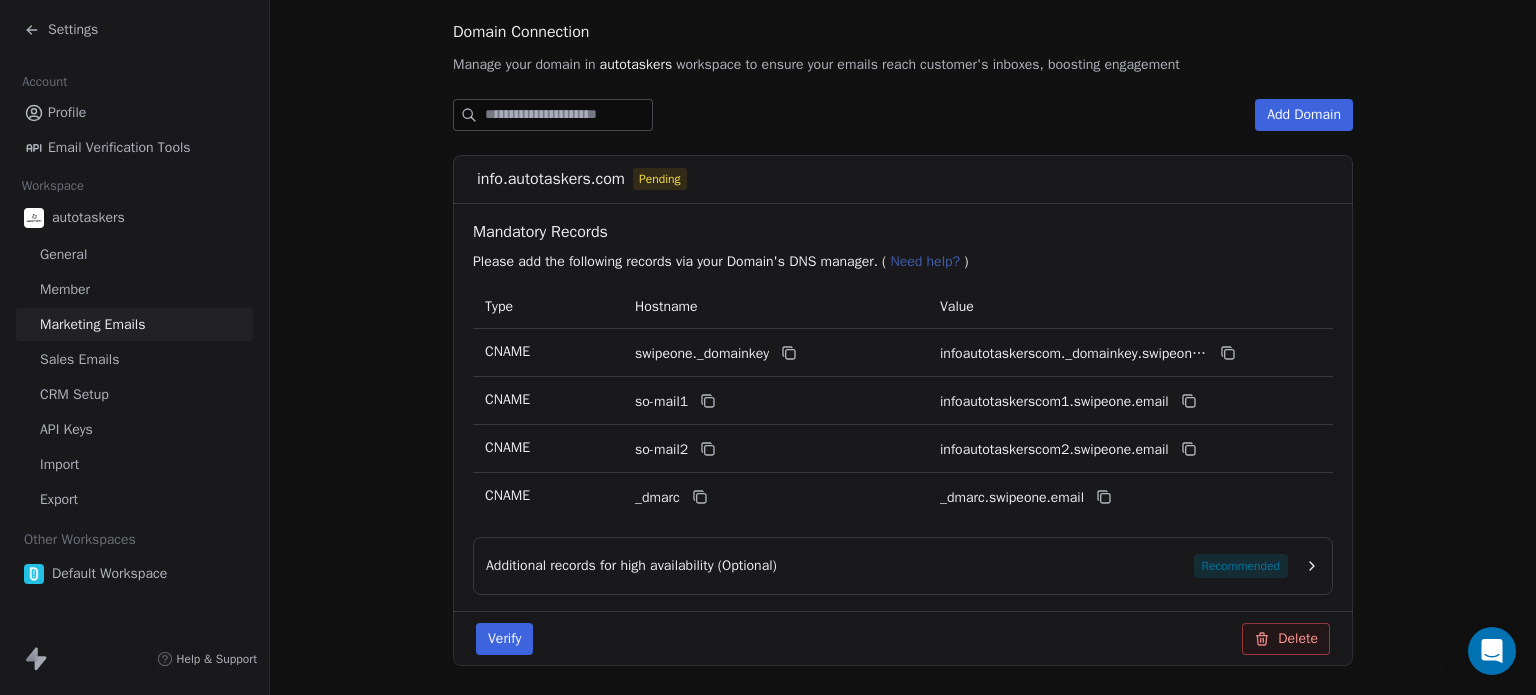 scroll, scrollTop: 184, scrollLeft: 0, axis: vertical 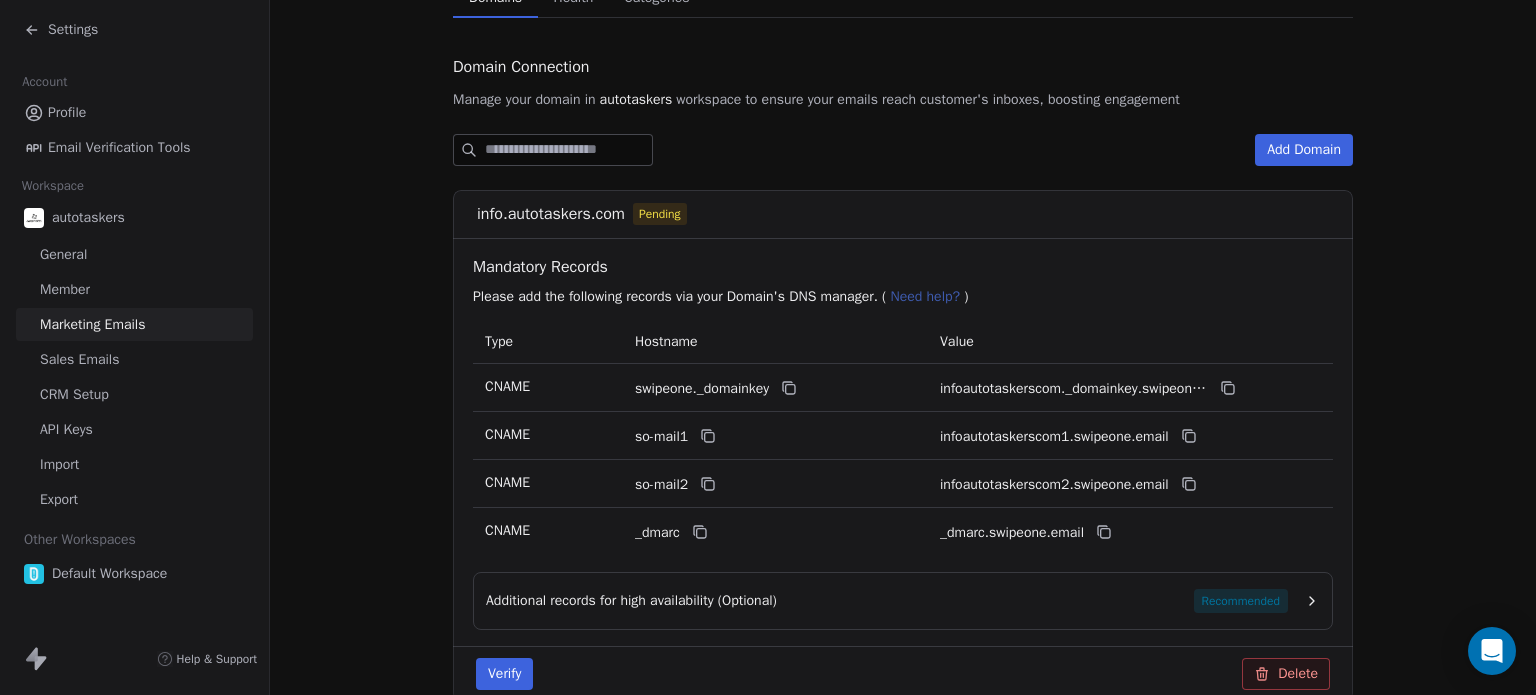 click on "Add Domain" at bounding box center [1304, 150] 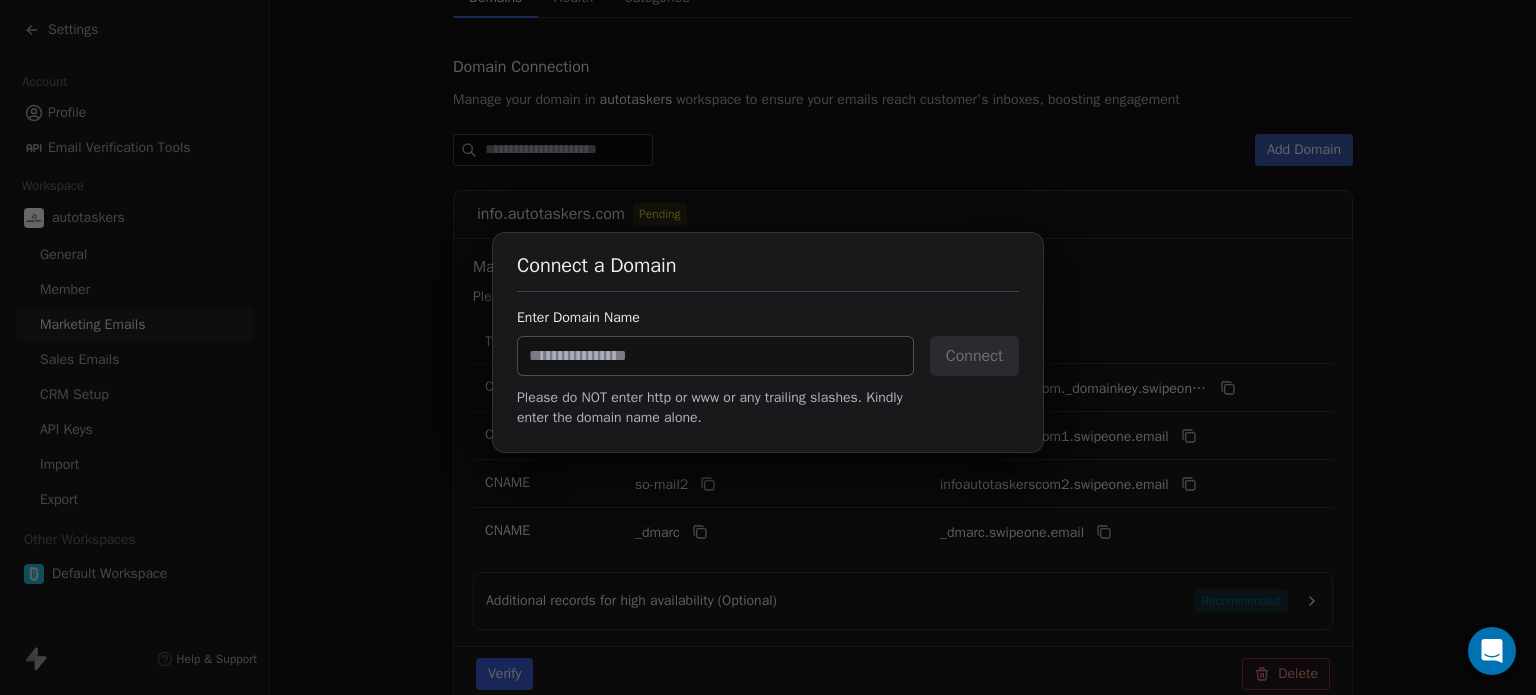 click at bounding box center (715, 356) 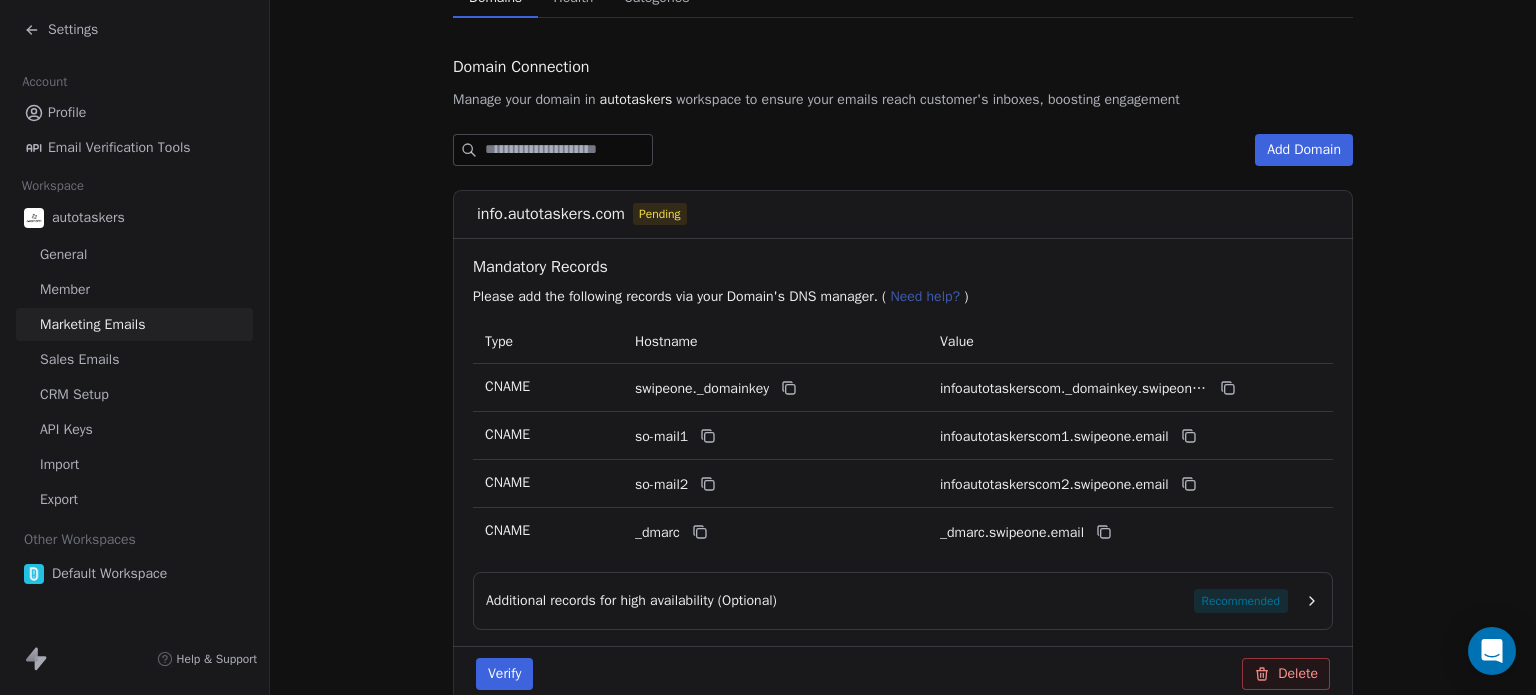click on "Connect a Domain Enter Domain Name Connect Please do NOT enter http or www or any trailing slashes. Kindly enter the domain name alone." at bounding box center [768, 347] 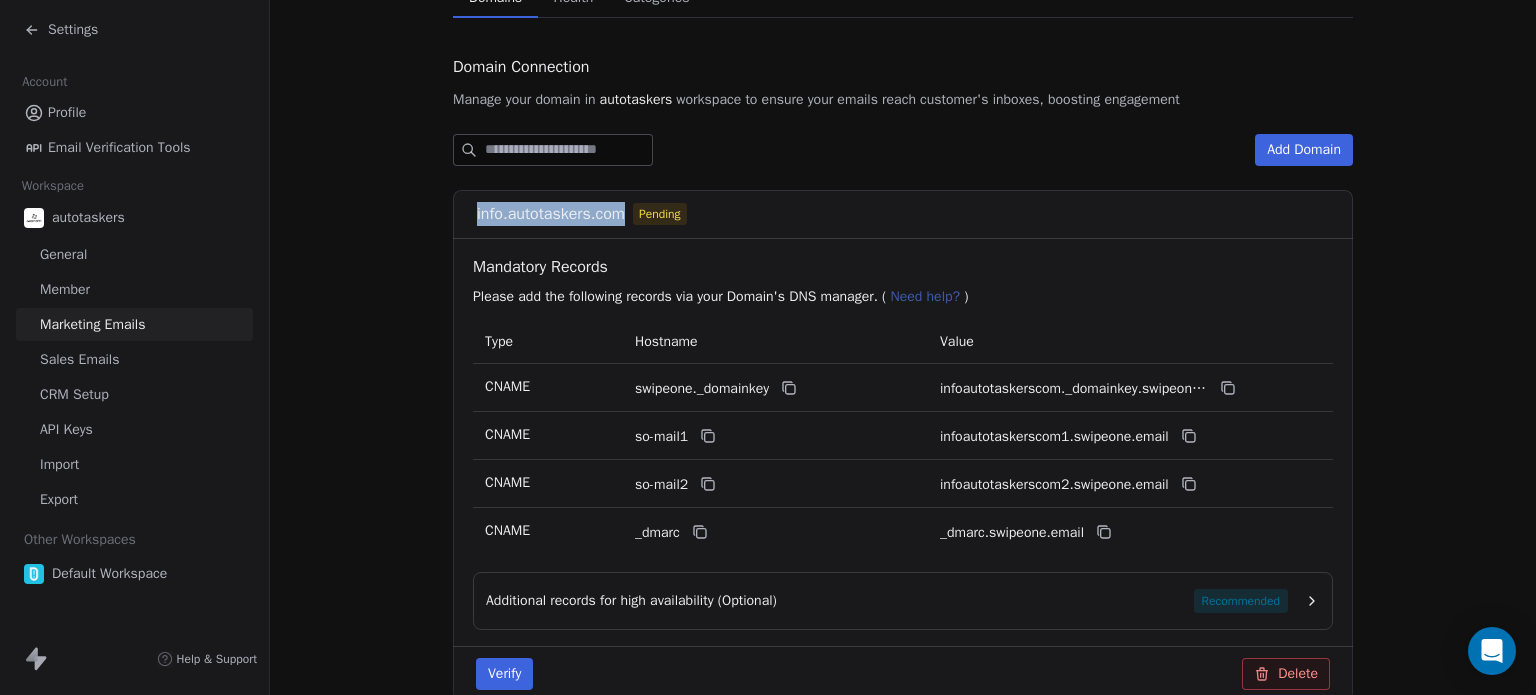 drag, startPoint x: 624, startPoint y: 217, endPoint x: 445, endPoint y: 211, distance: 179.10052 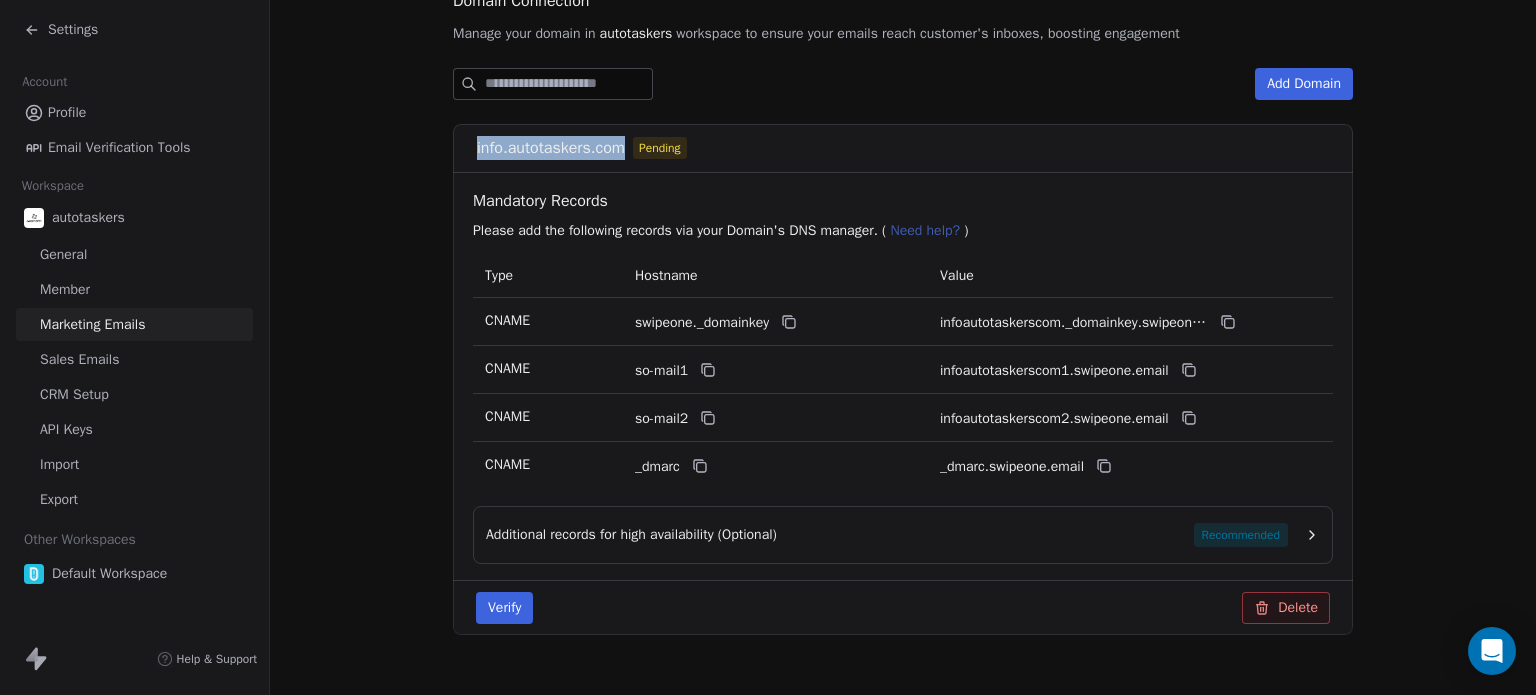 scroll, scrollTop: 284, scrollLeft: 0, axis: vertical 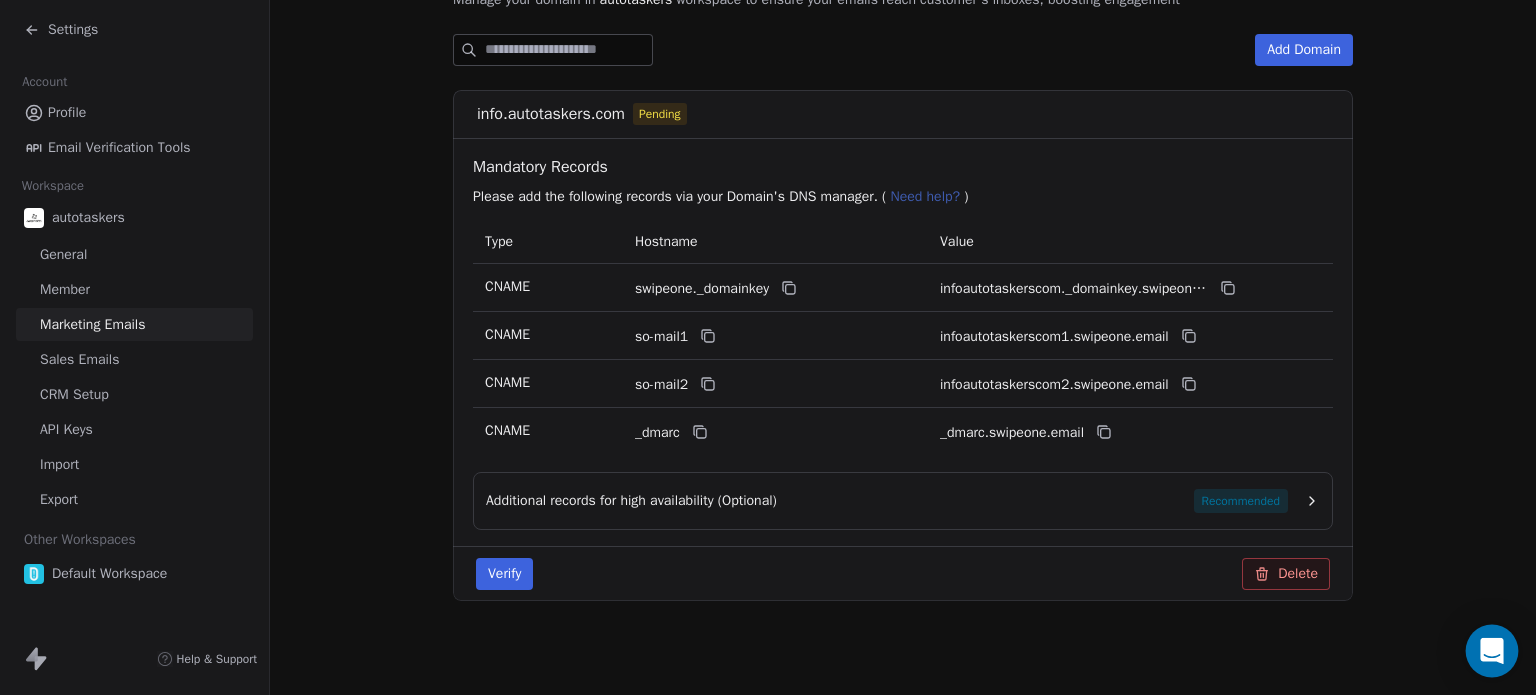 click at bounding box center [1492, 651] 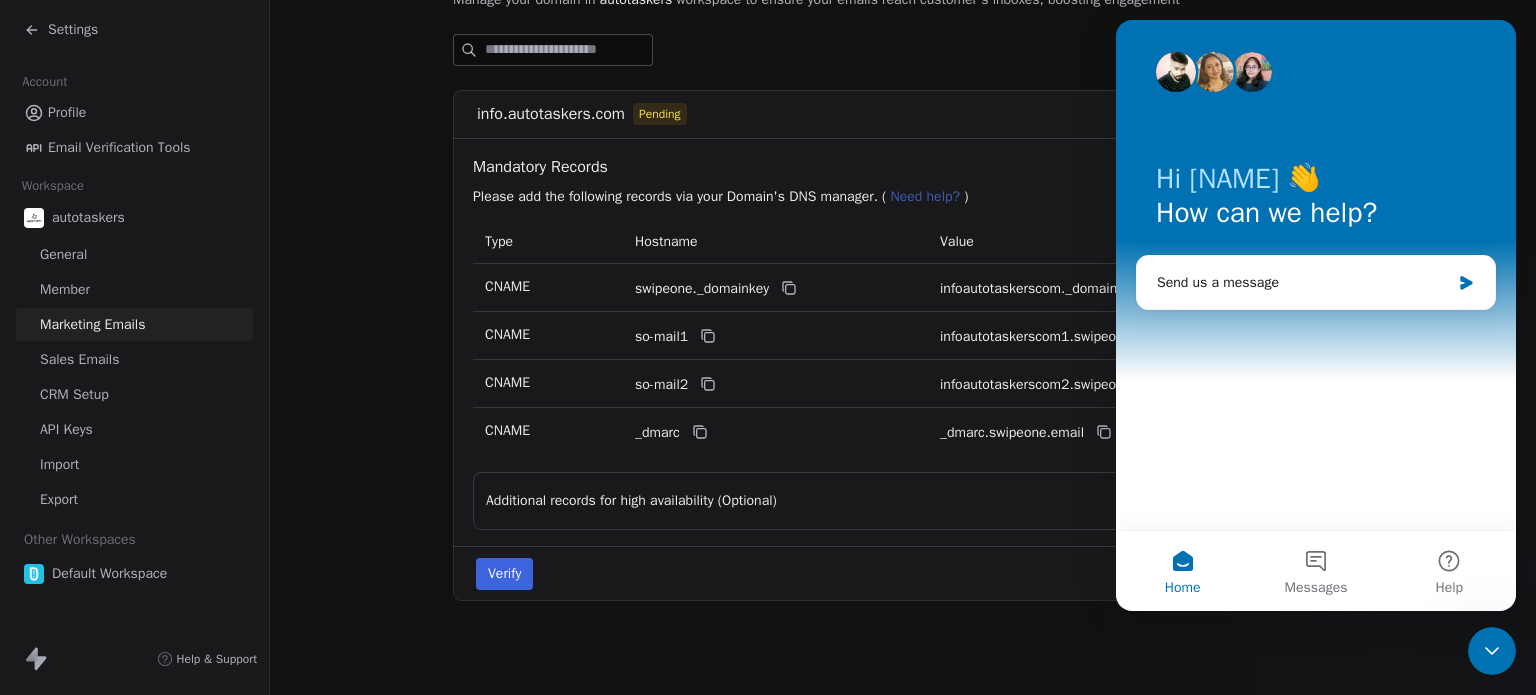 scroll, scrollTop: 0, scrollLeft: 0, axis: both 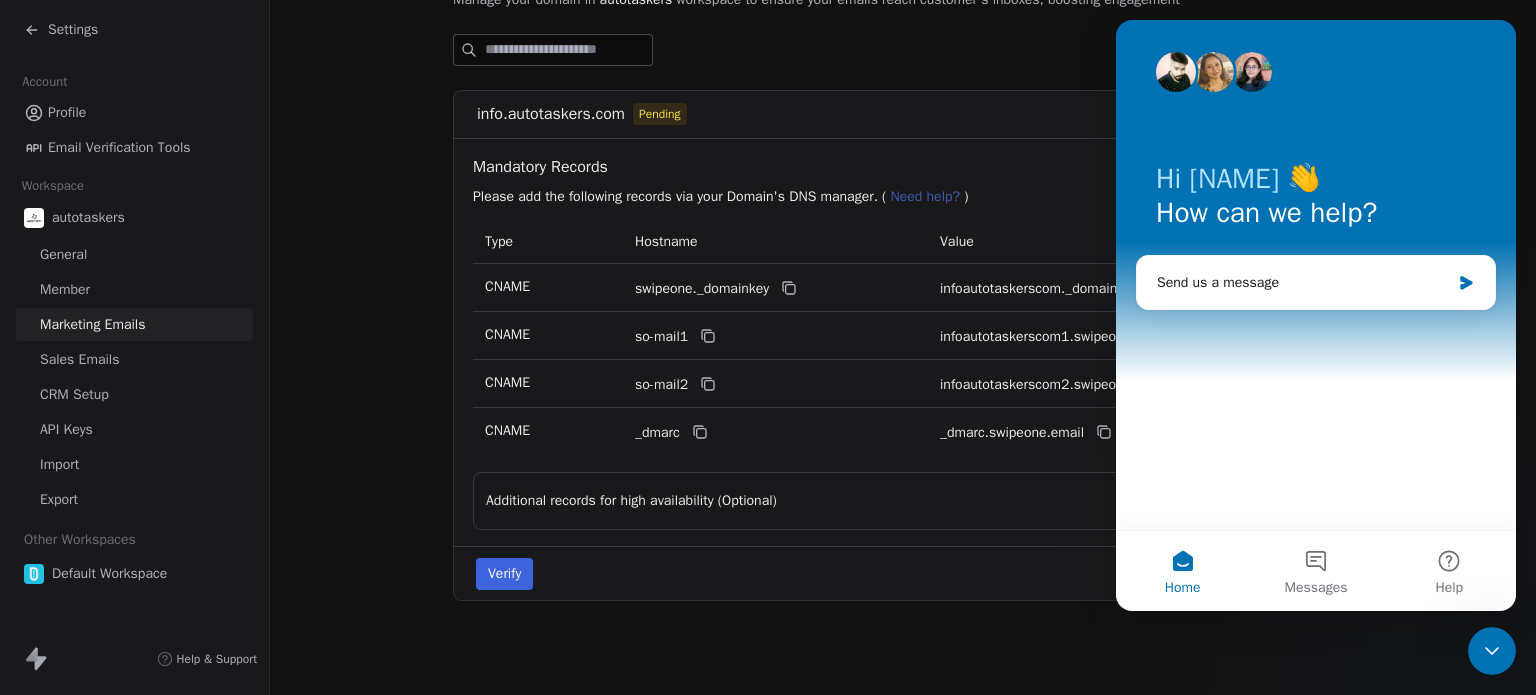 drag, startPoint x: 1505, startPoint y: 654, endPoint x: 2837, endPoint y: 1237, distance: 1453.999 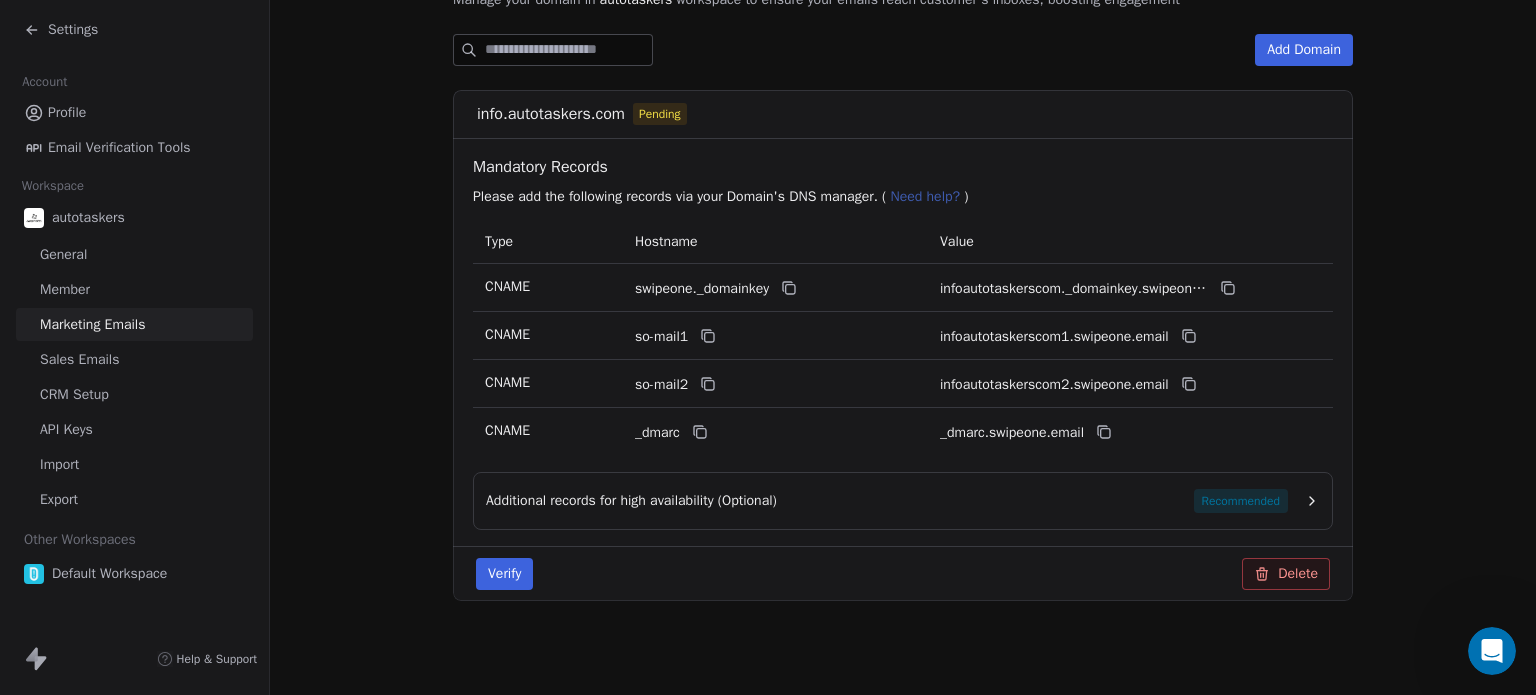 scroll, scrollTop: 0, scrollLeft: 0, axis: both 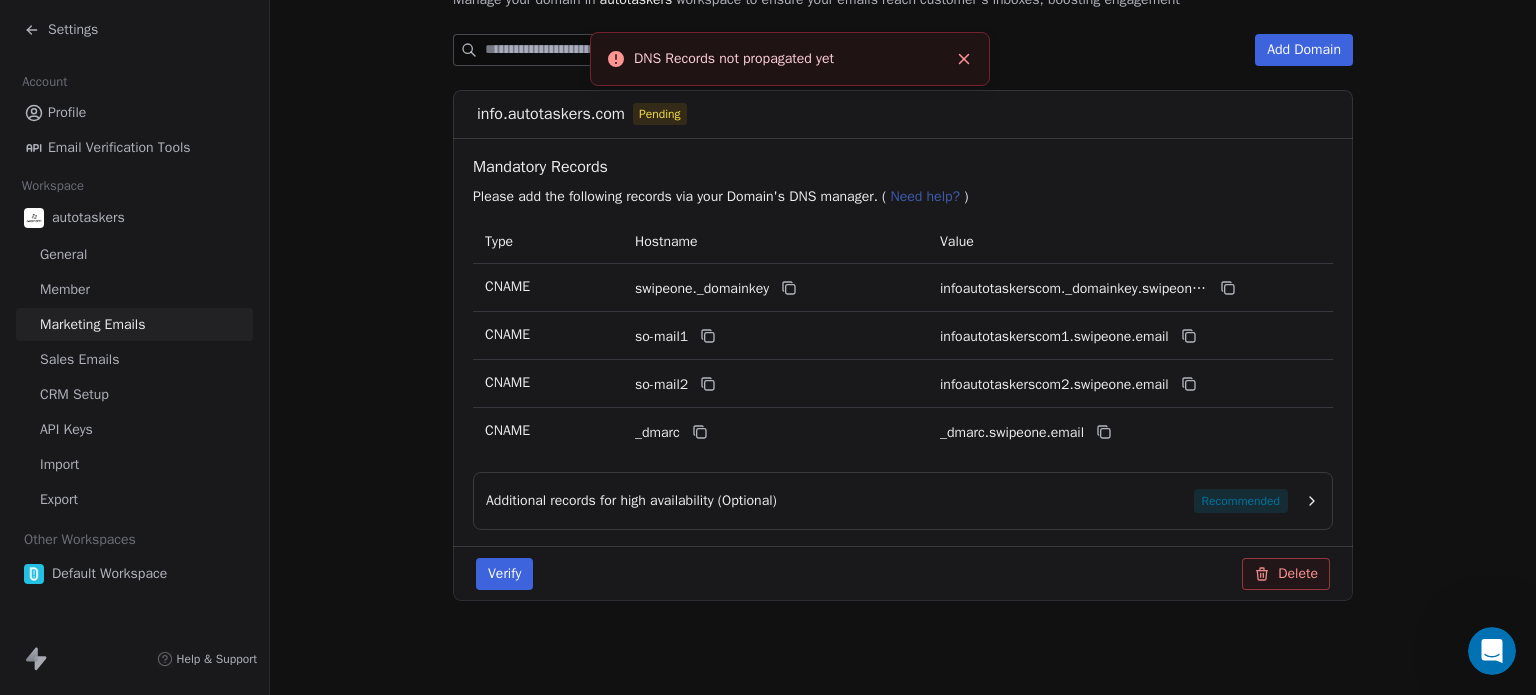 click 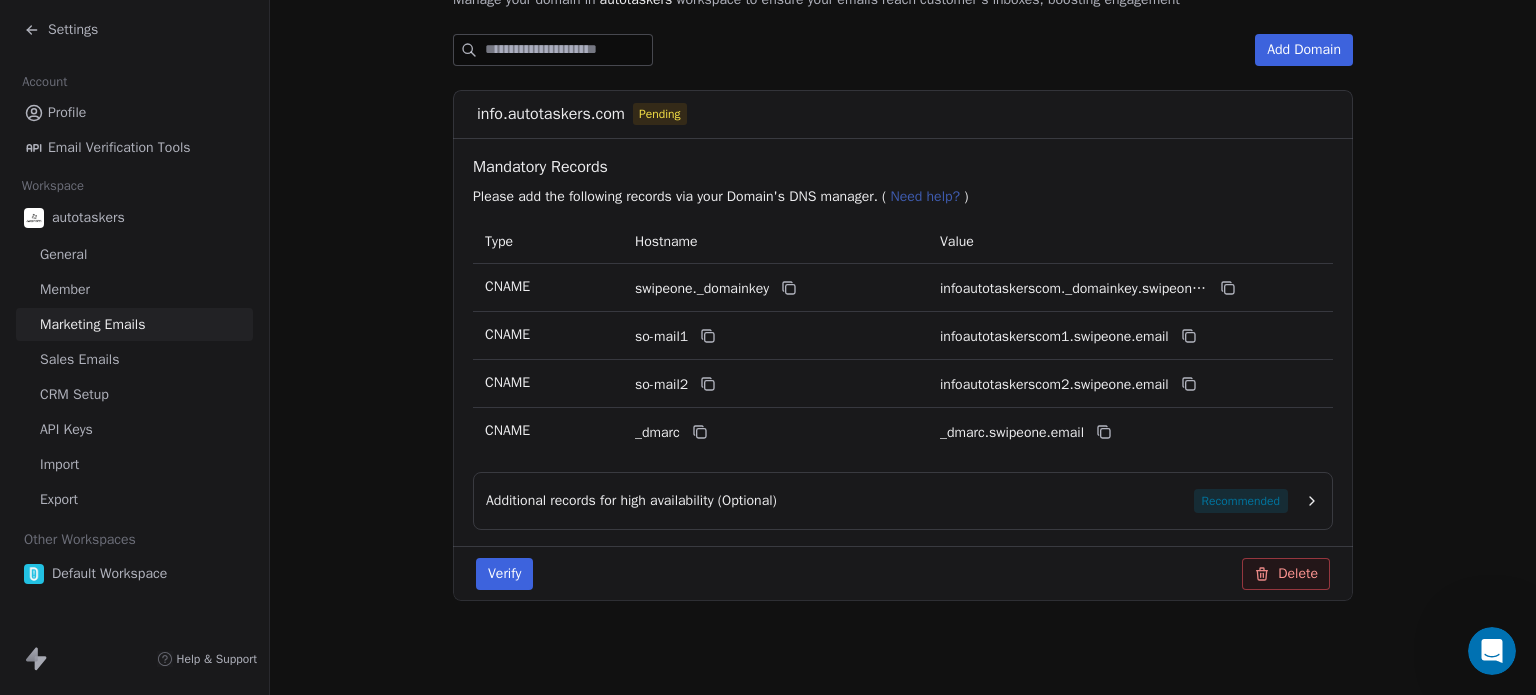 click on "Verify" at bounding box center (504, 574) 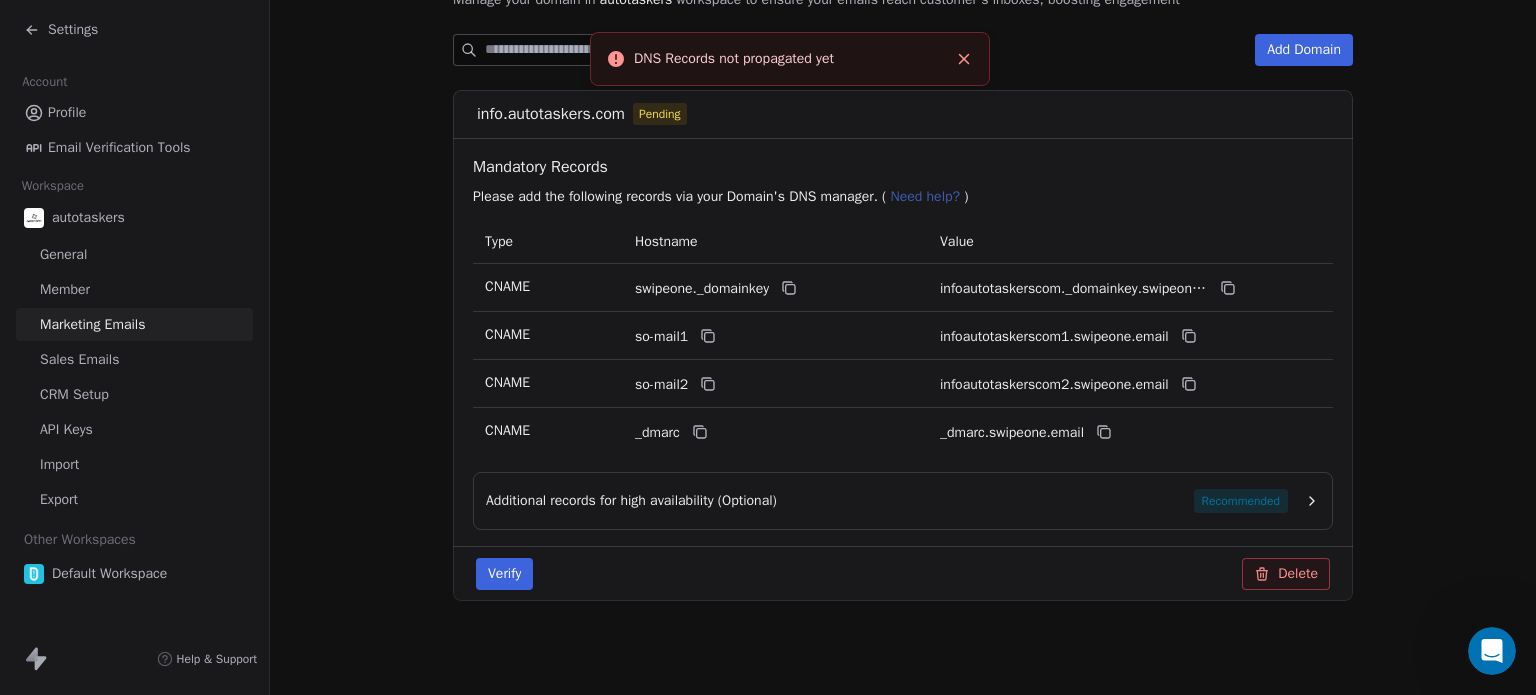 click 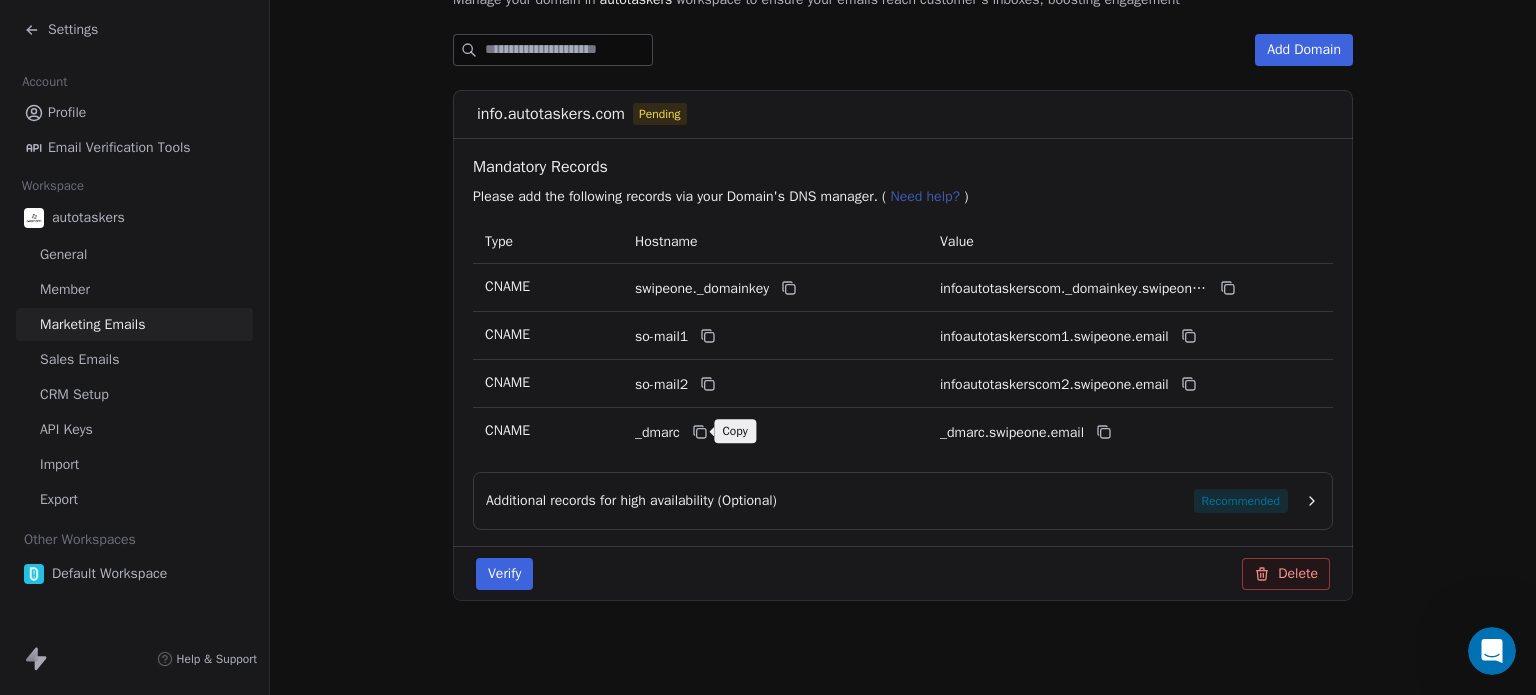 click 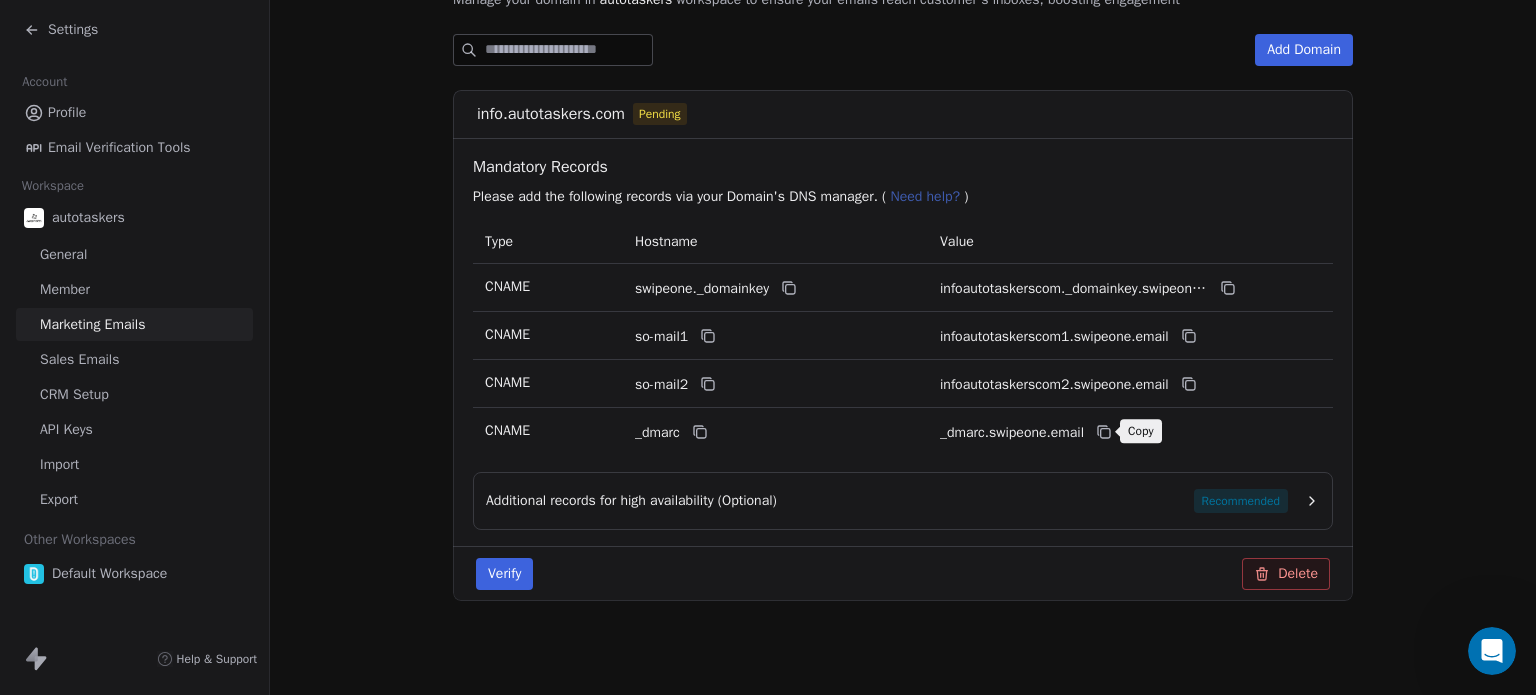 click 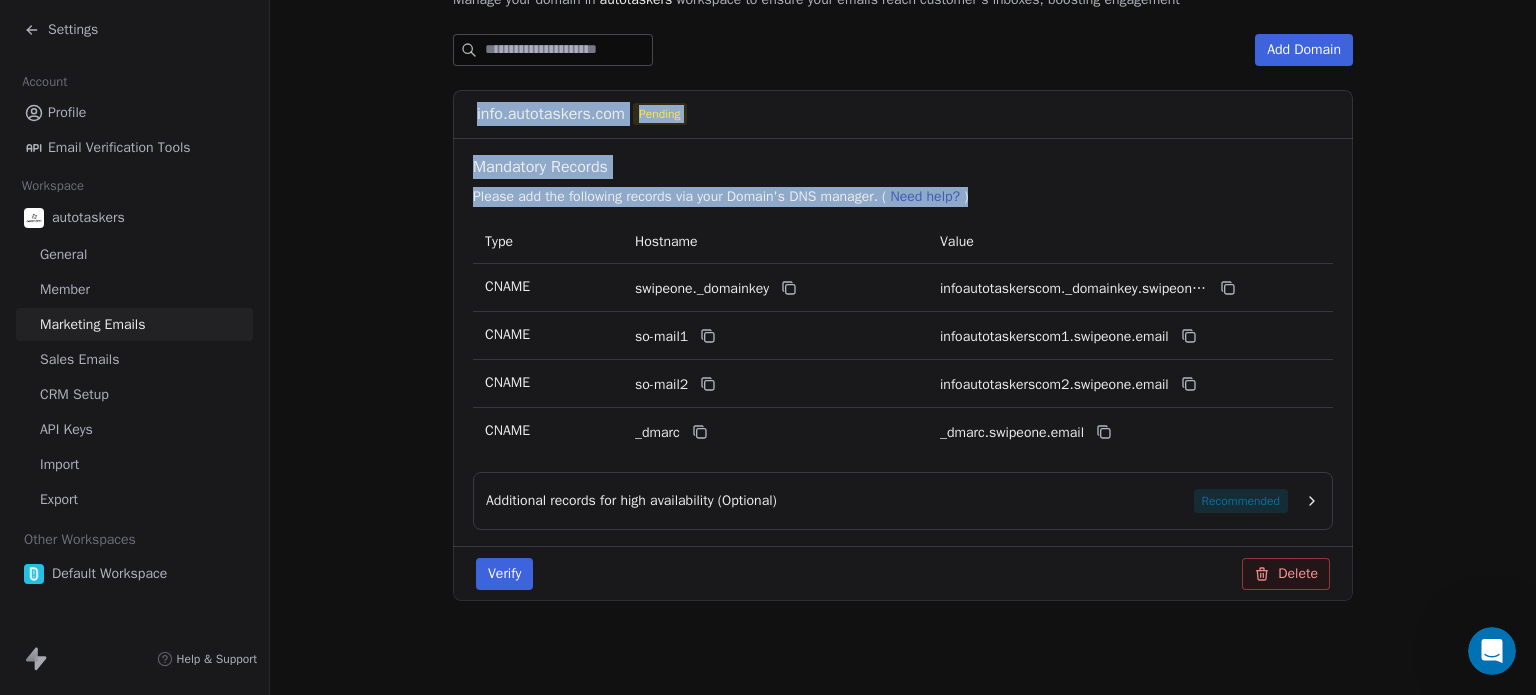 drag, startPoint x: 465, startPoint y: 110, endPoint x: 1084, endPoint y: 429, distance: 696.3634 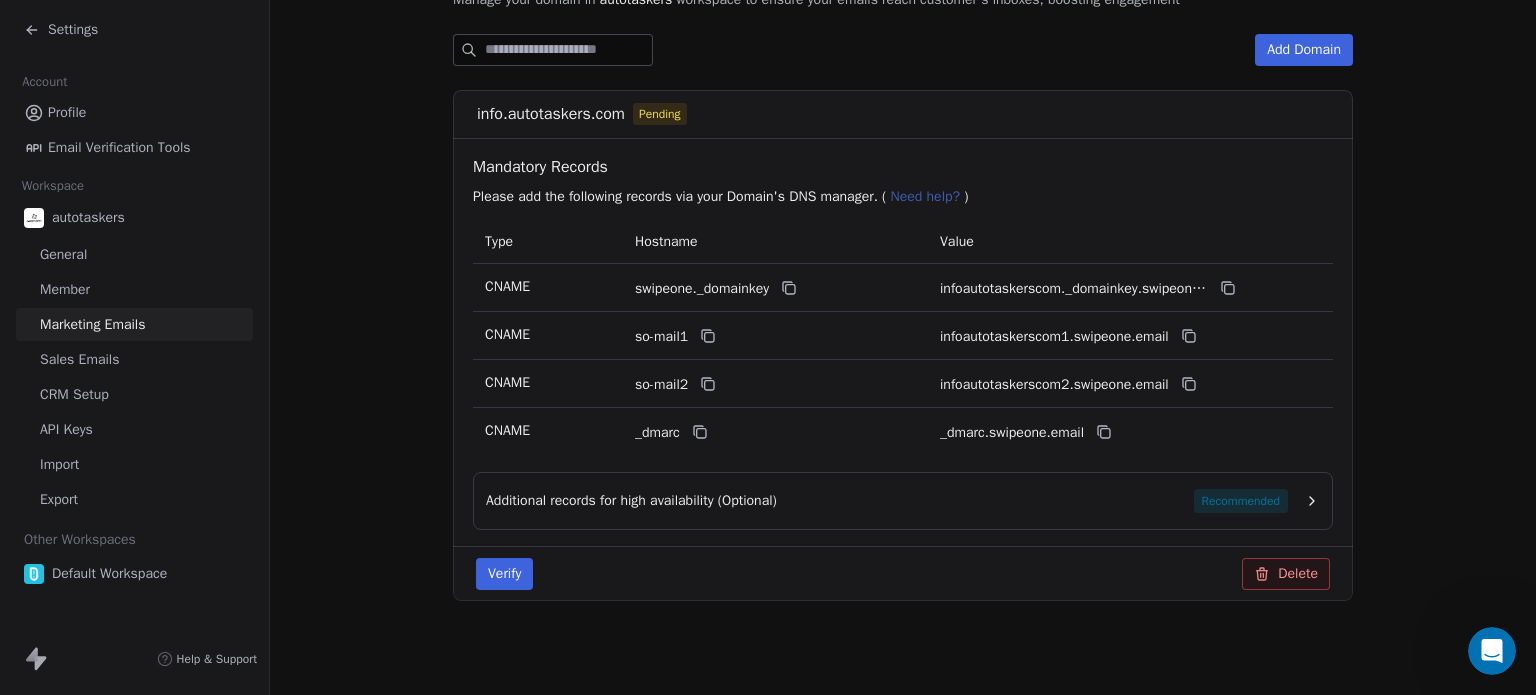 click on "Verify Delete" at bounding box center [903, 574] 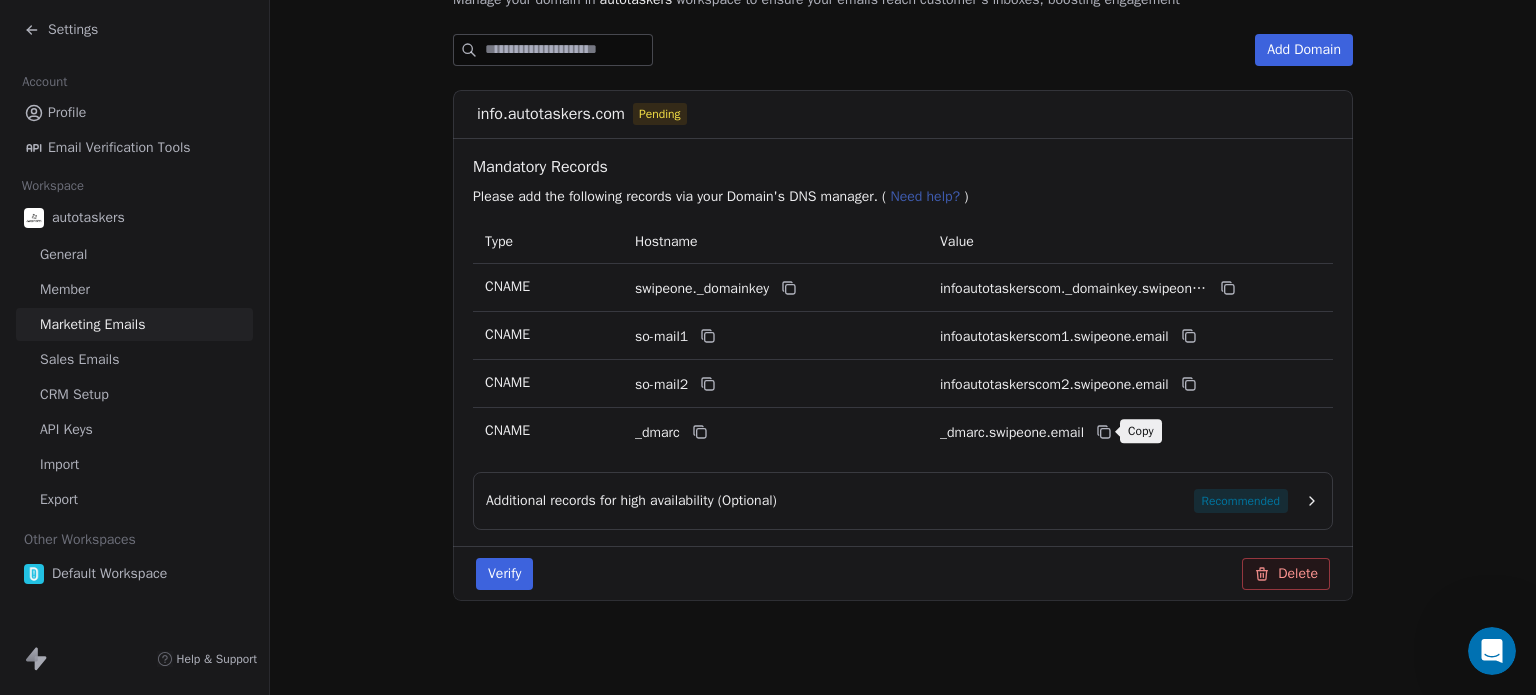 click 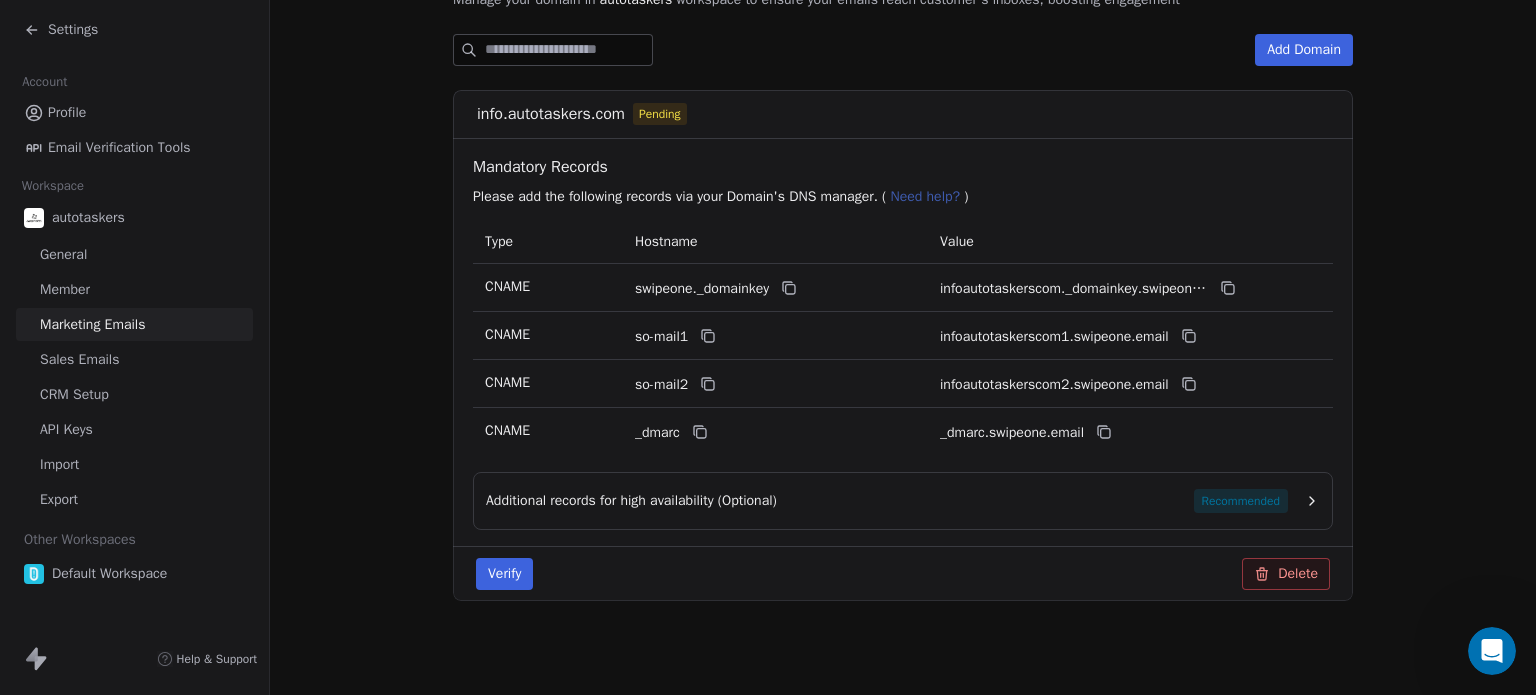 click on "Verify" at bounding box center (504, 574) 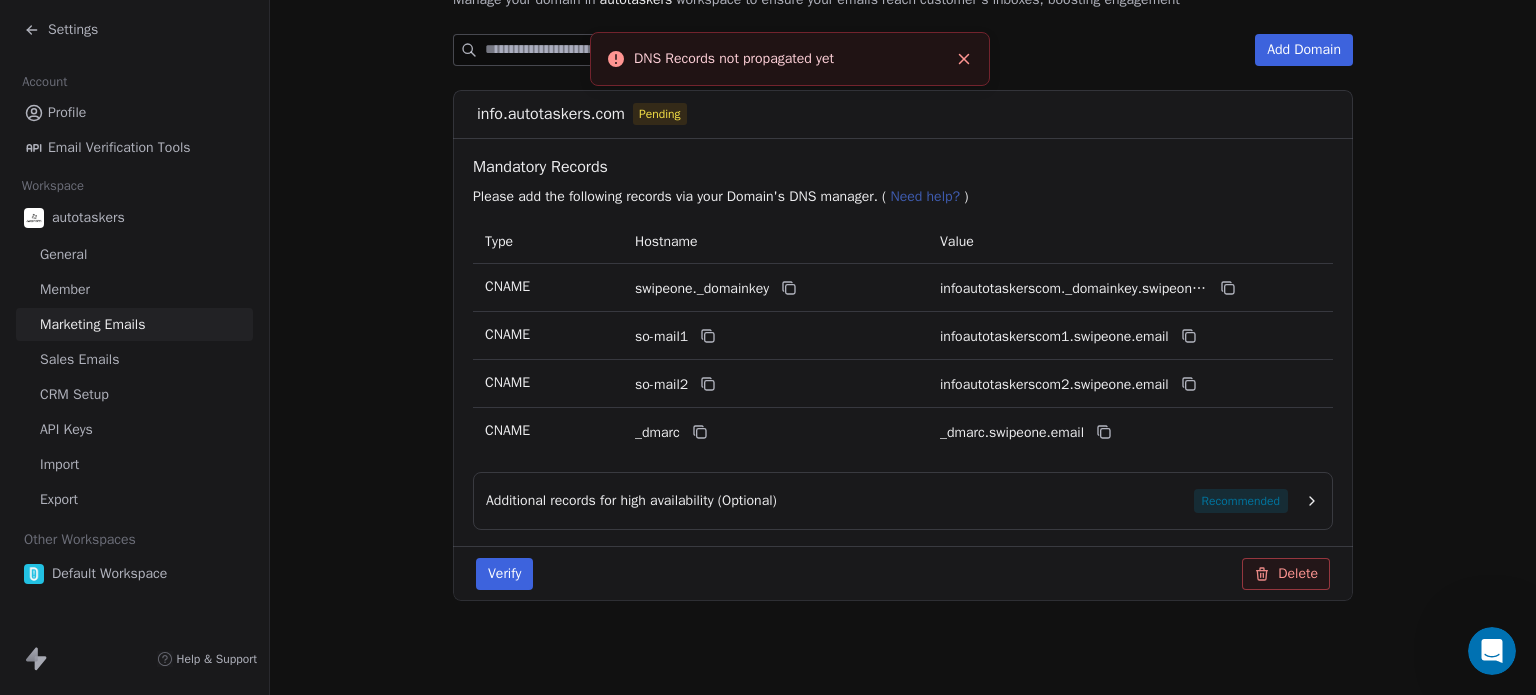 click 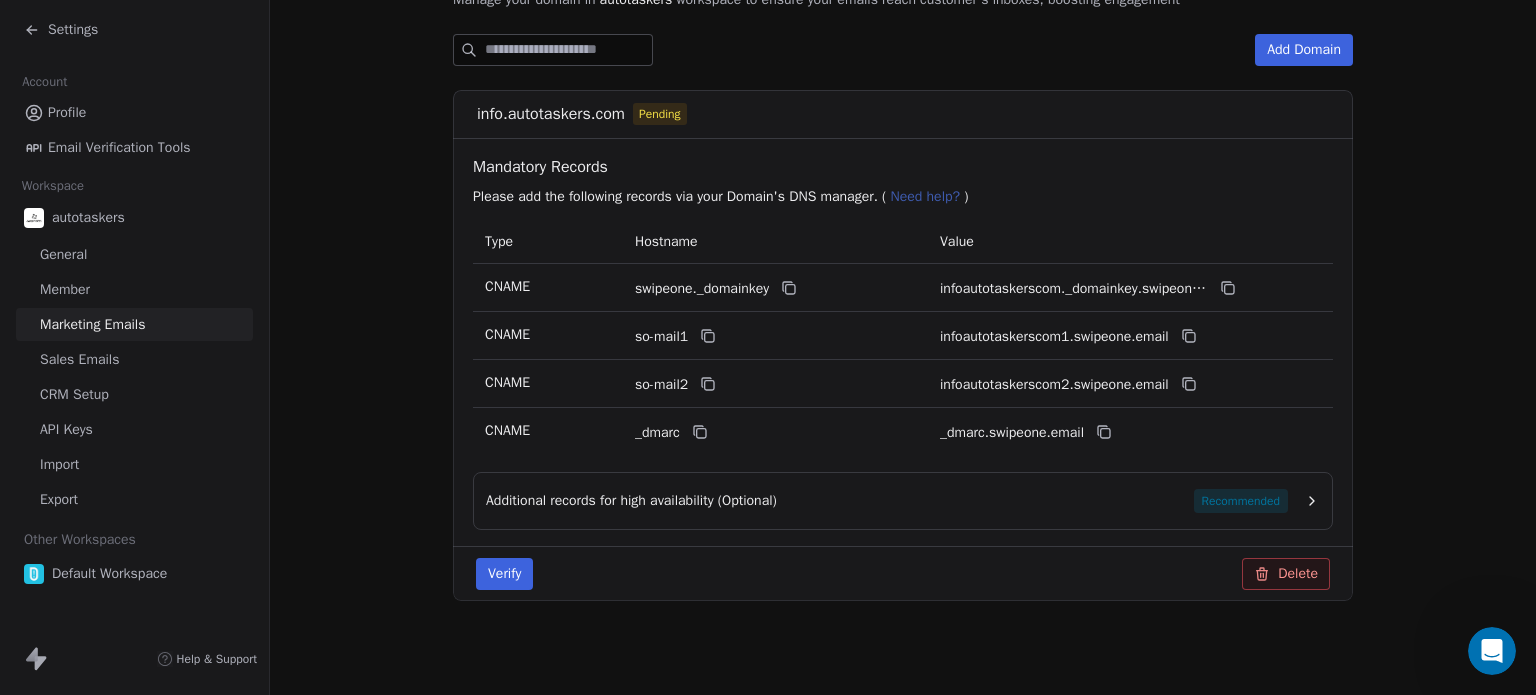 click on "Verify" at bounding box center (504, 574) 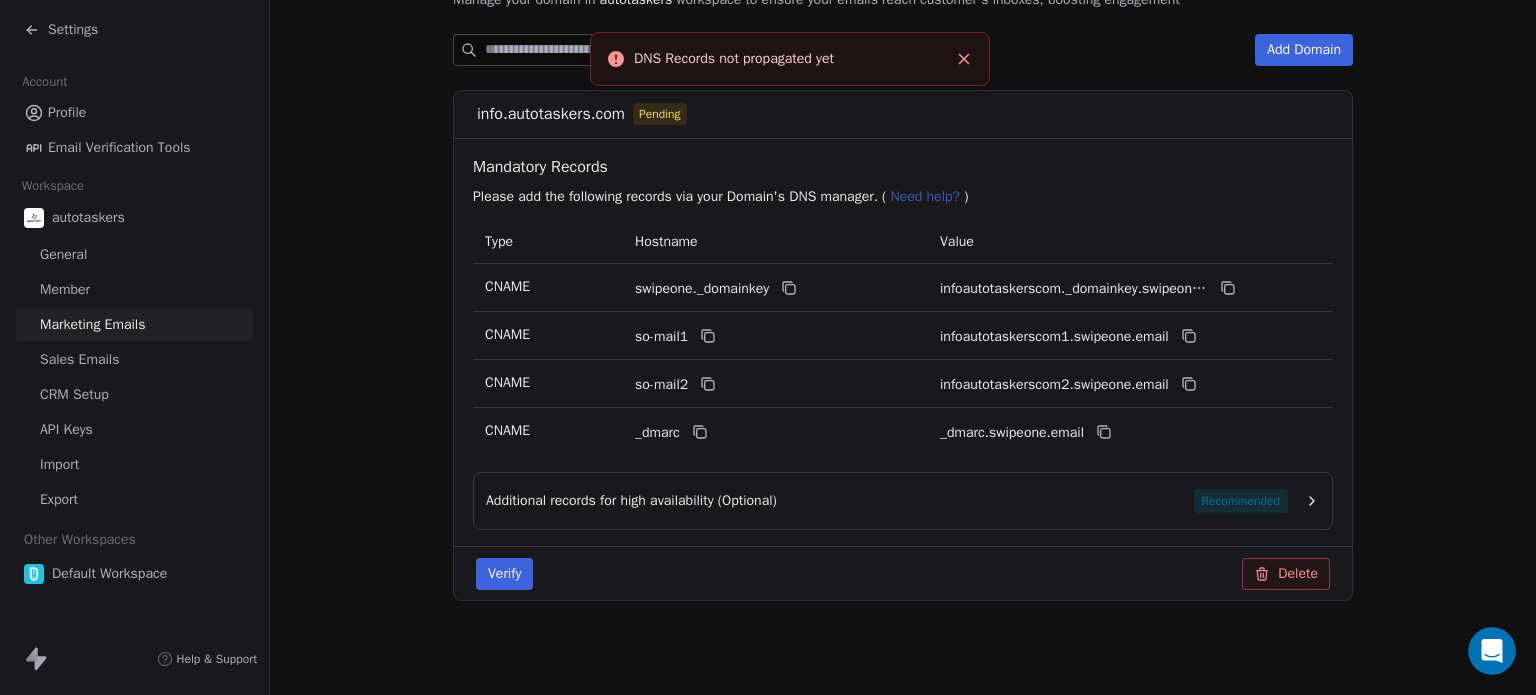 click 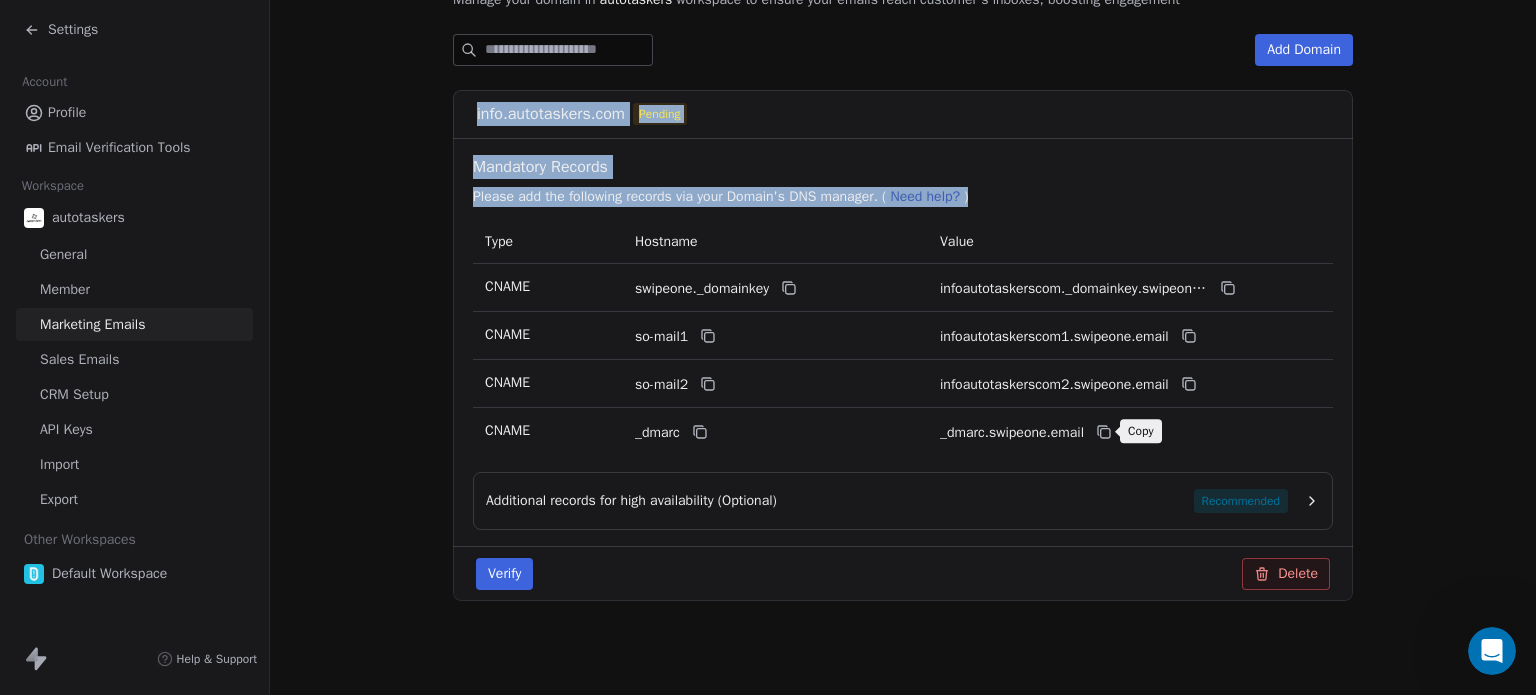 drag, startPoint x: 461, startPoint y: 100, endPoint x: 1108, endPoint y: 428, distance: 725.3916 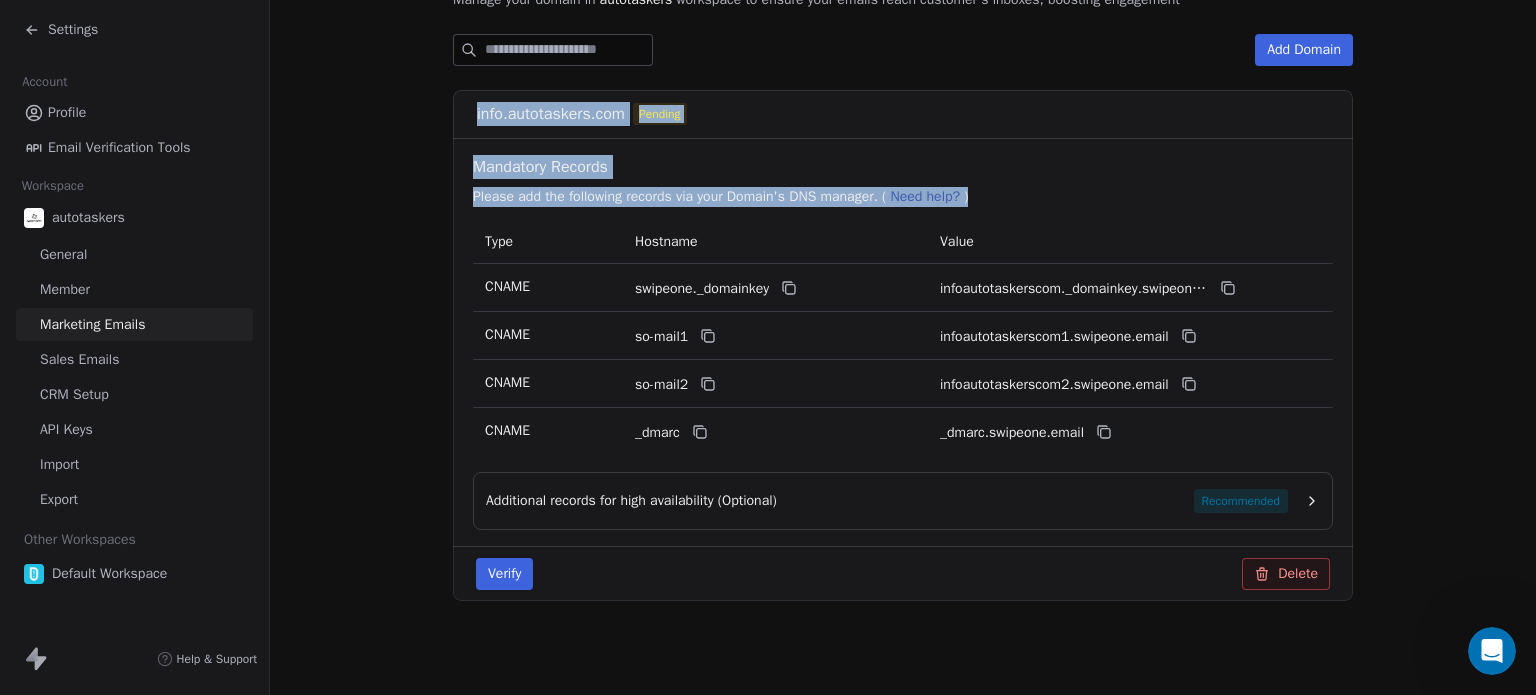 click on "Verify" at bounding box center [504, 574] 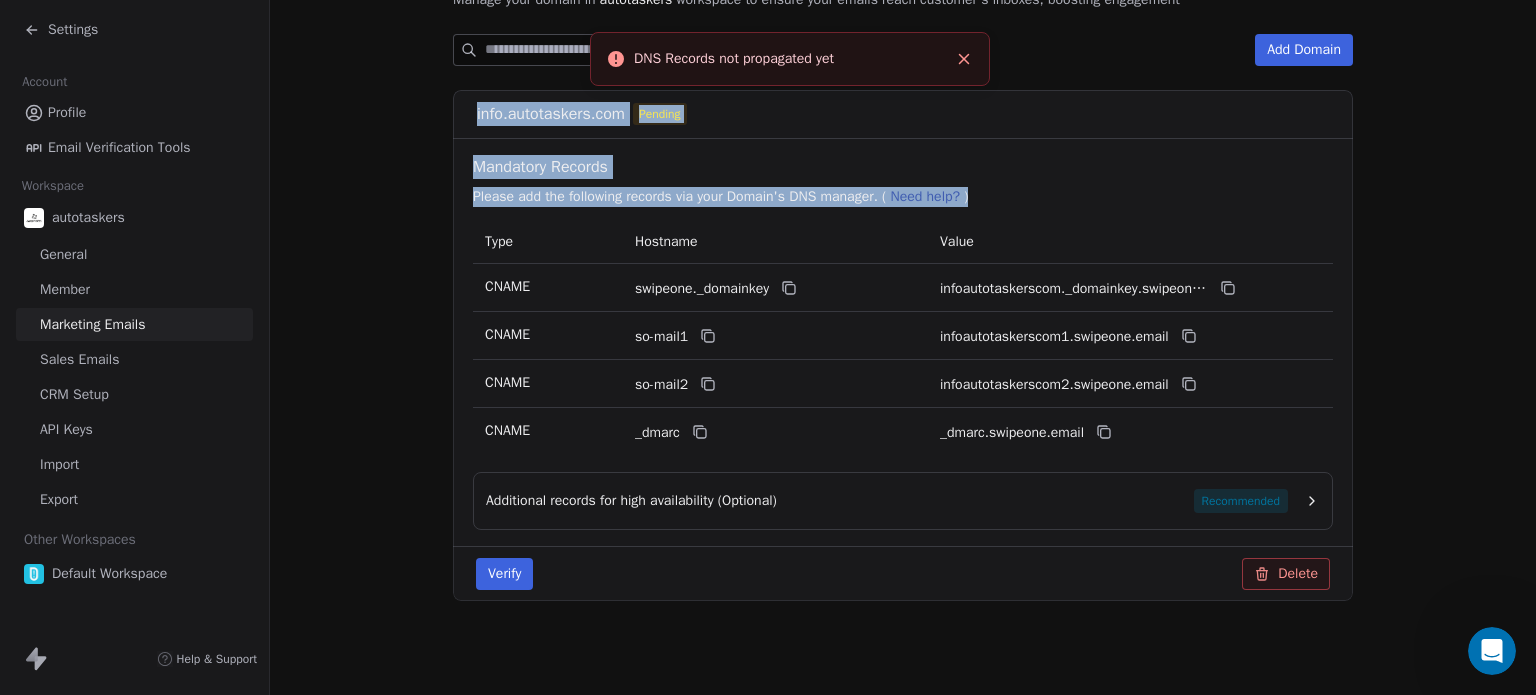 click at bounding box center [964, 59] 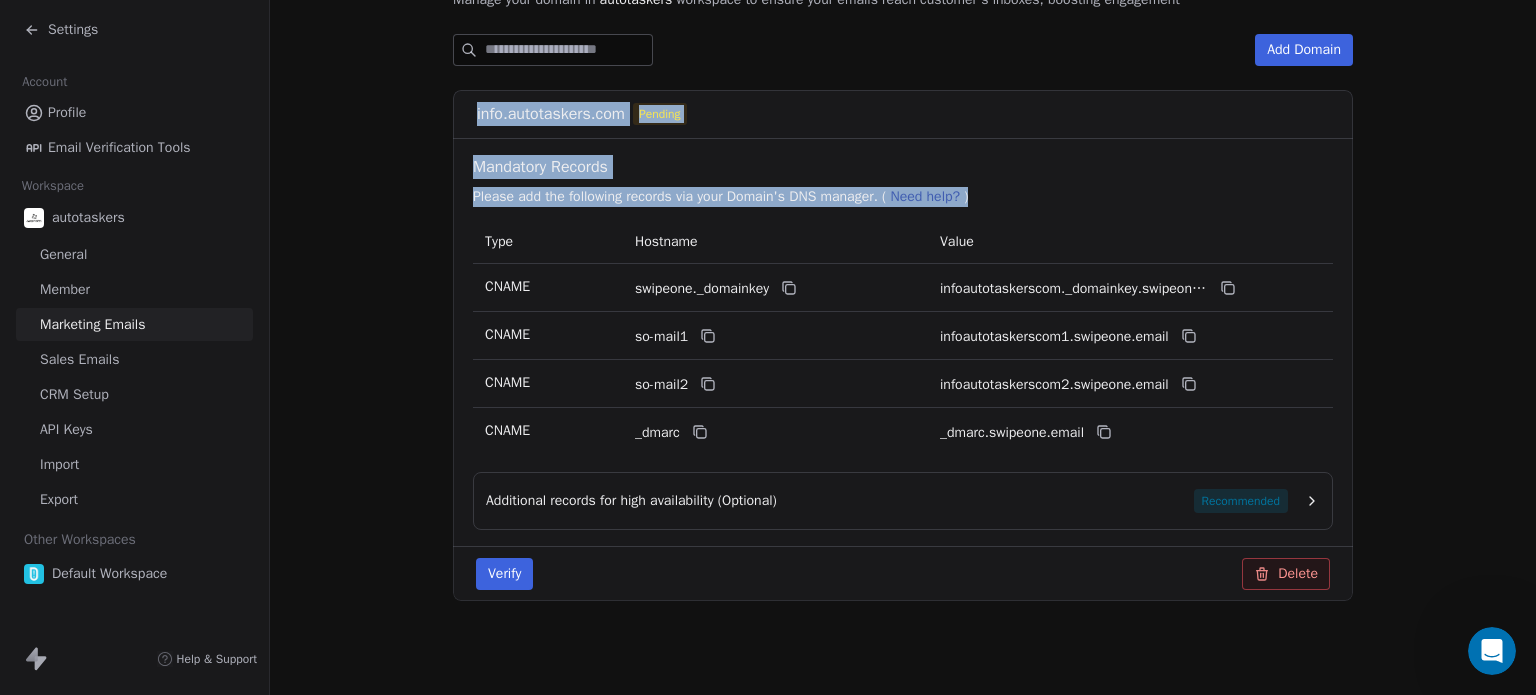 click on "info.autotaskers.com Pending" at bounding box center (903, 114) 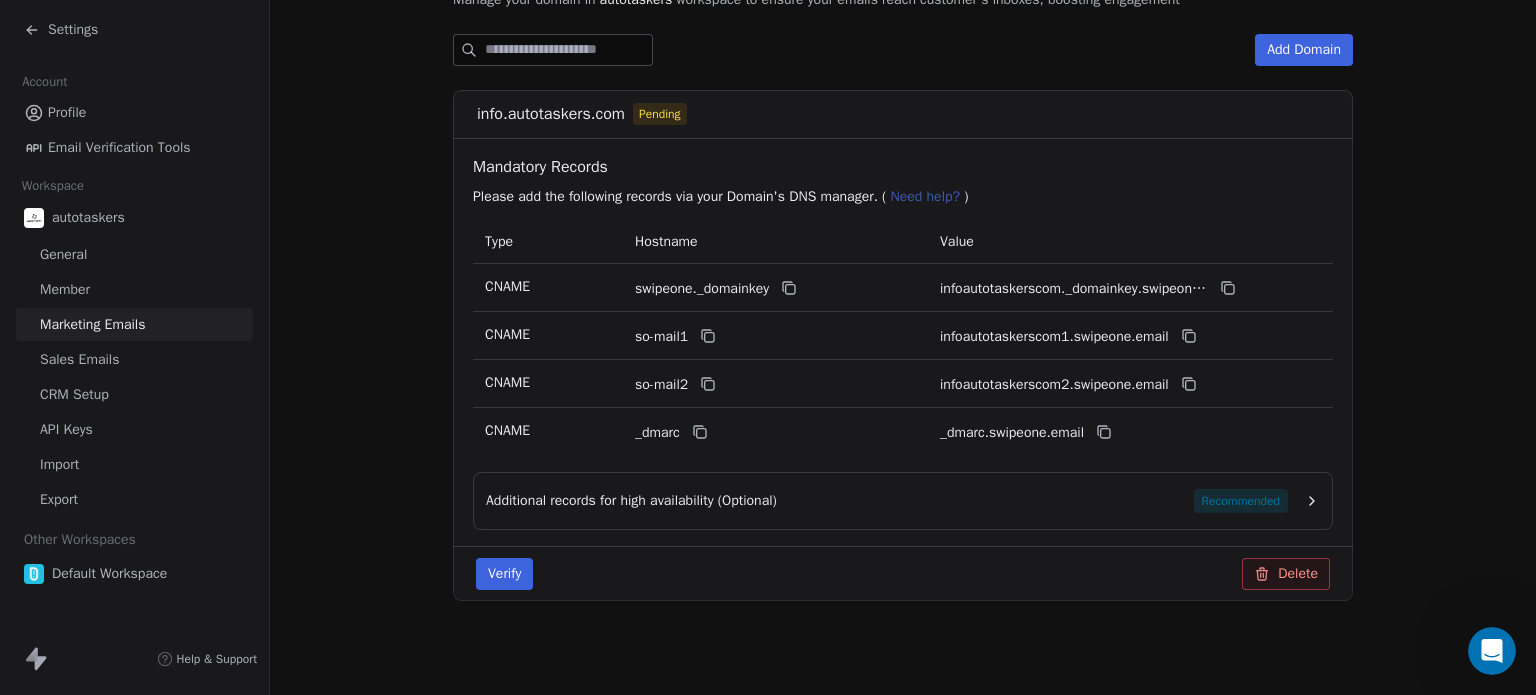 click on "Need help?" at bounding box center (925, 196) 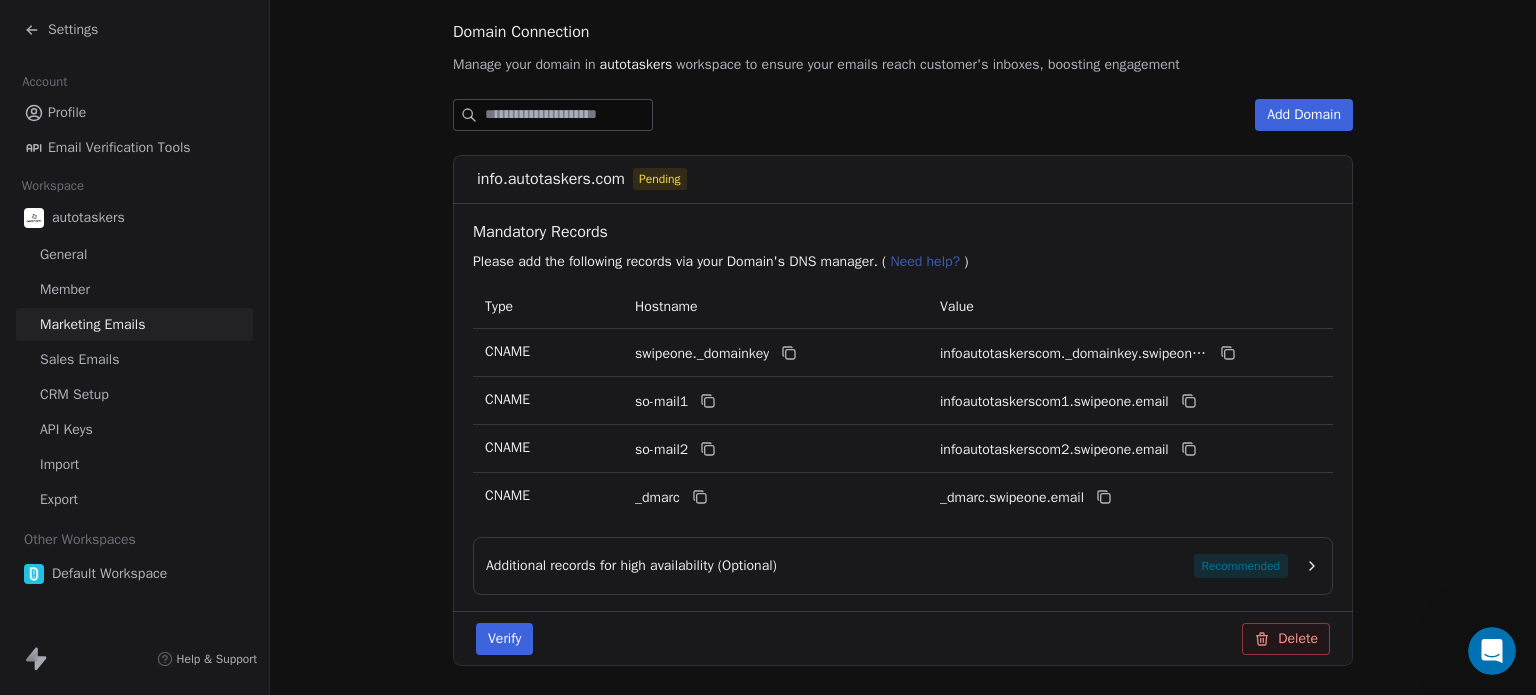 scroll, scrollTop: 184, scrollLeft: 0, axis: vertical 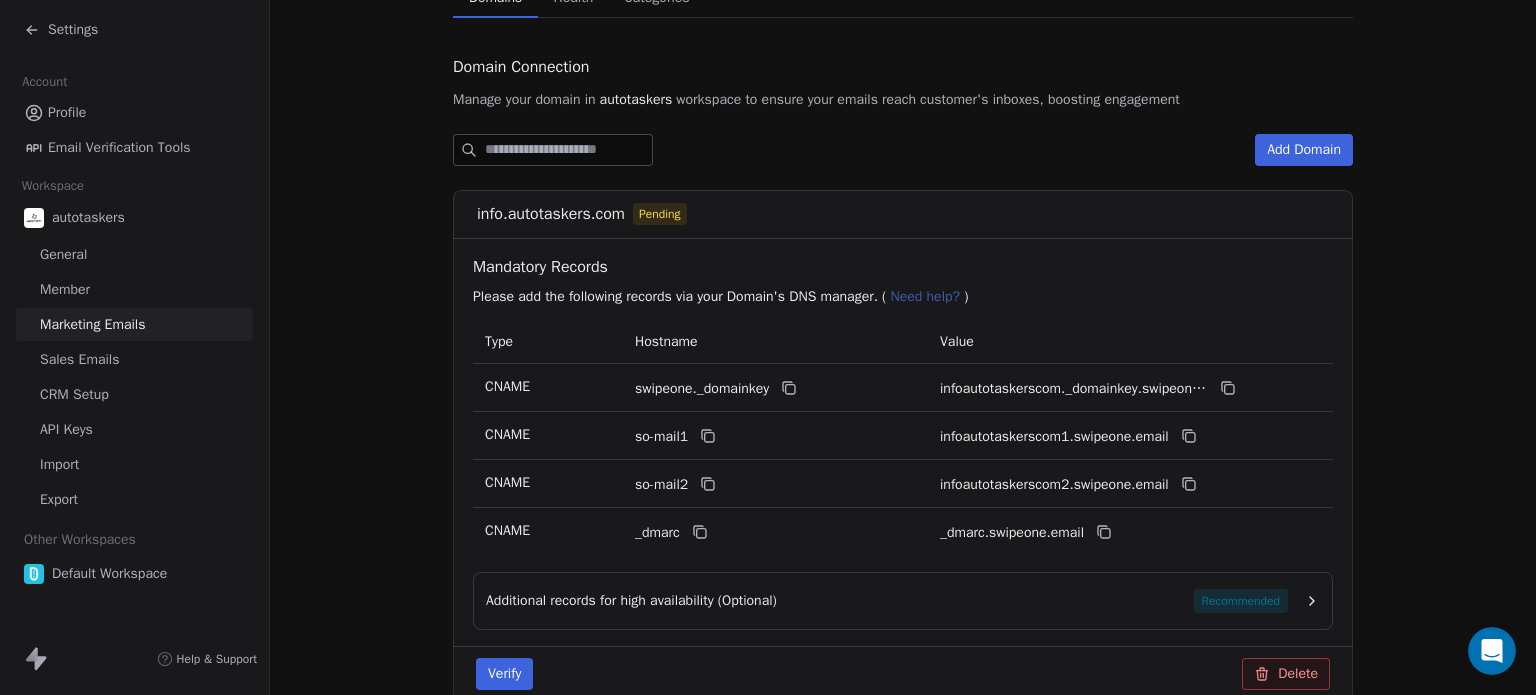 click on "Verify" at bounding box center [504, 674] 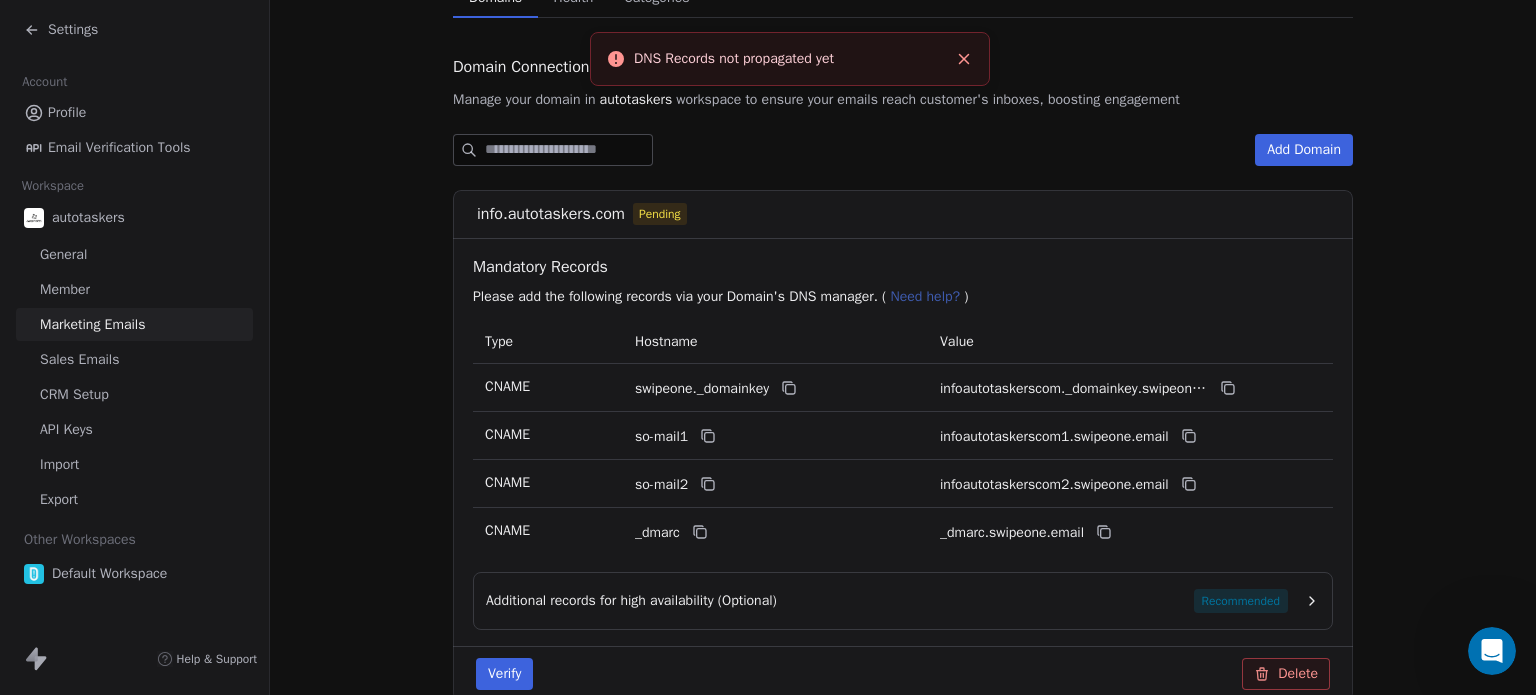 click 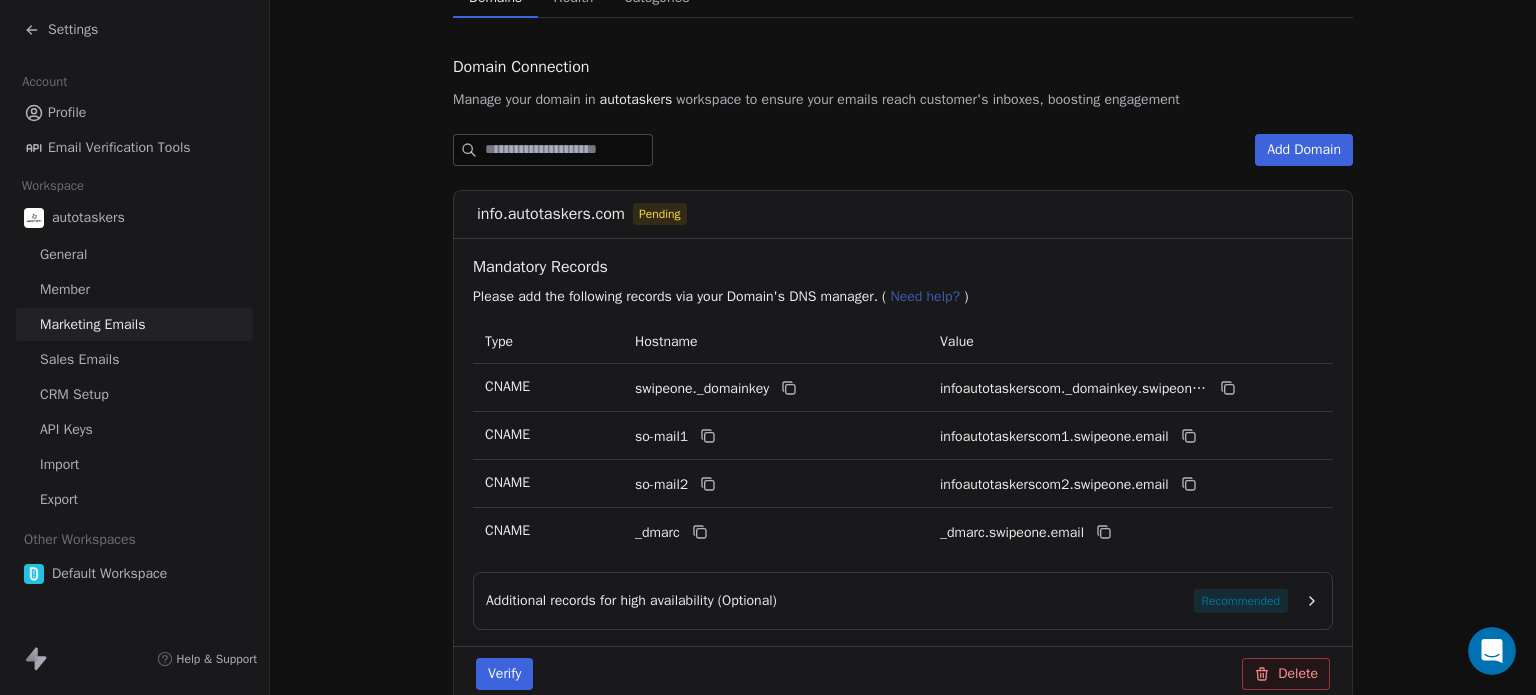 click on "Verify" at bounding box center [504, 674] 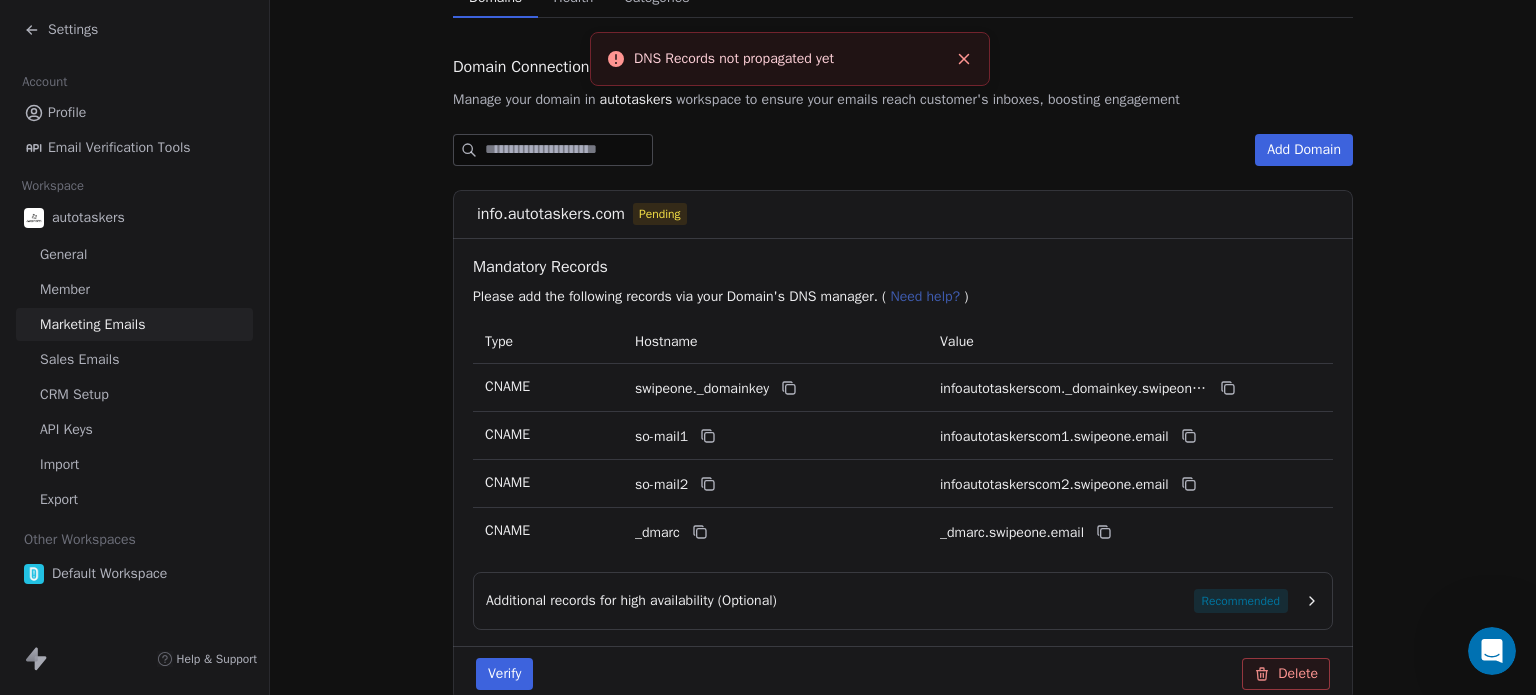 click 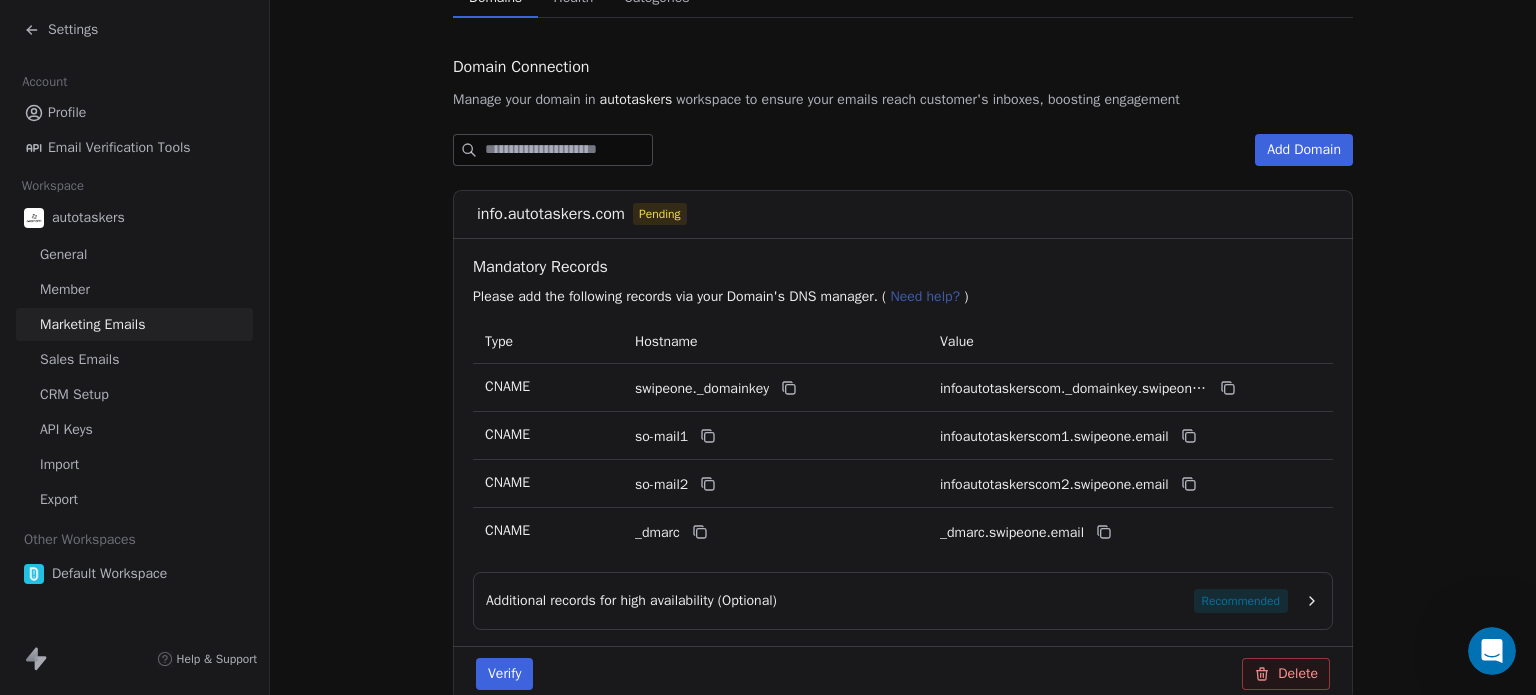 click on "Verify" at bounding box center (504, 674) 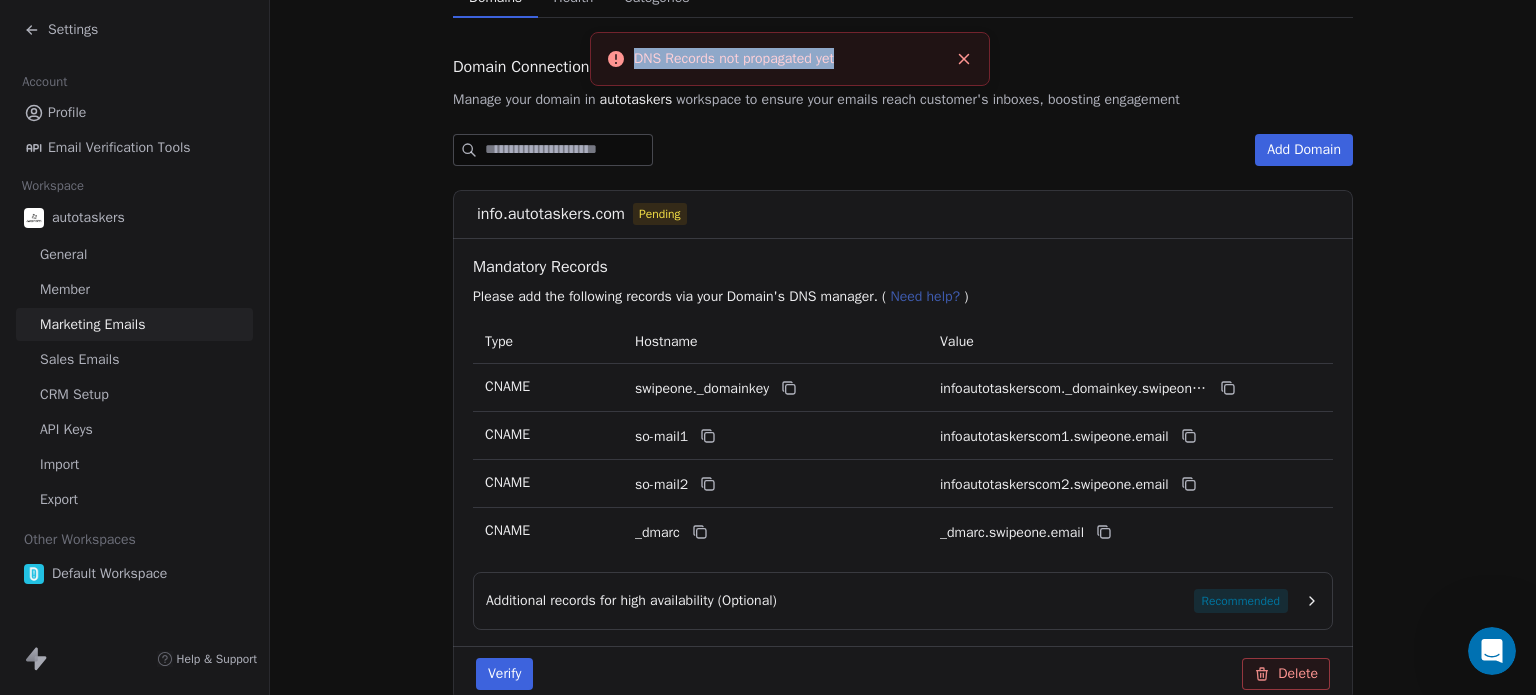 drag, startPoint x: 632, startPoint y: 59, endPoint x: 867, endPoint y: 49, distance: 235.21268 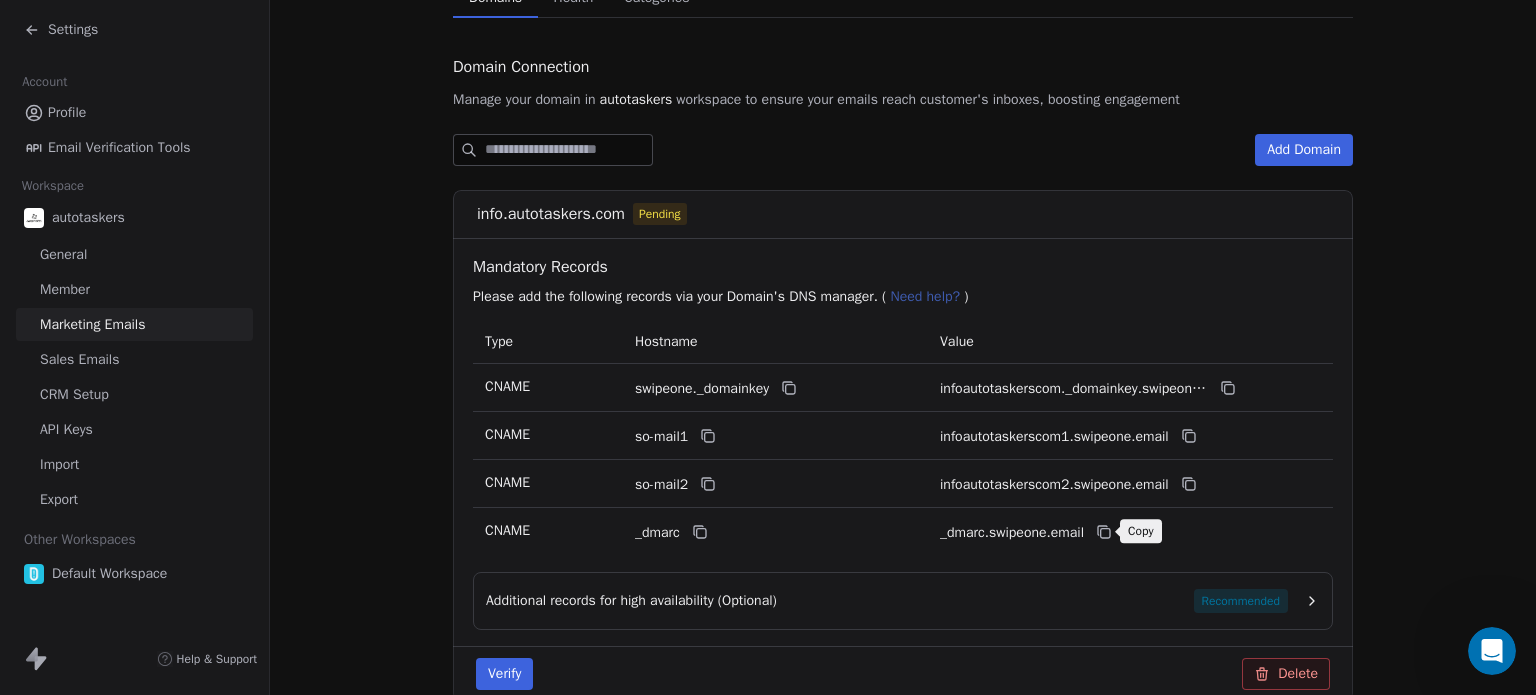 click 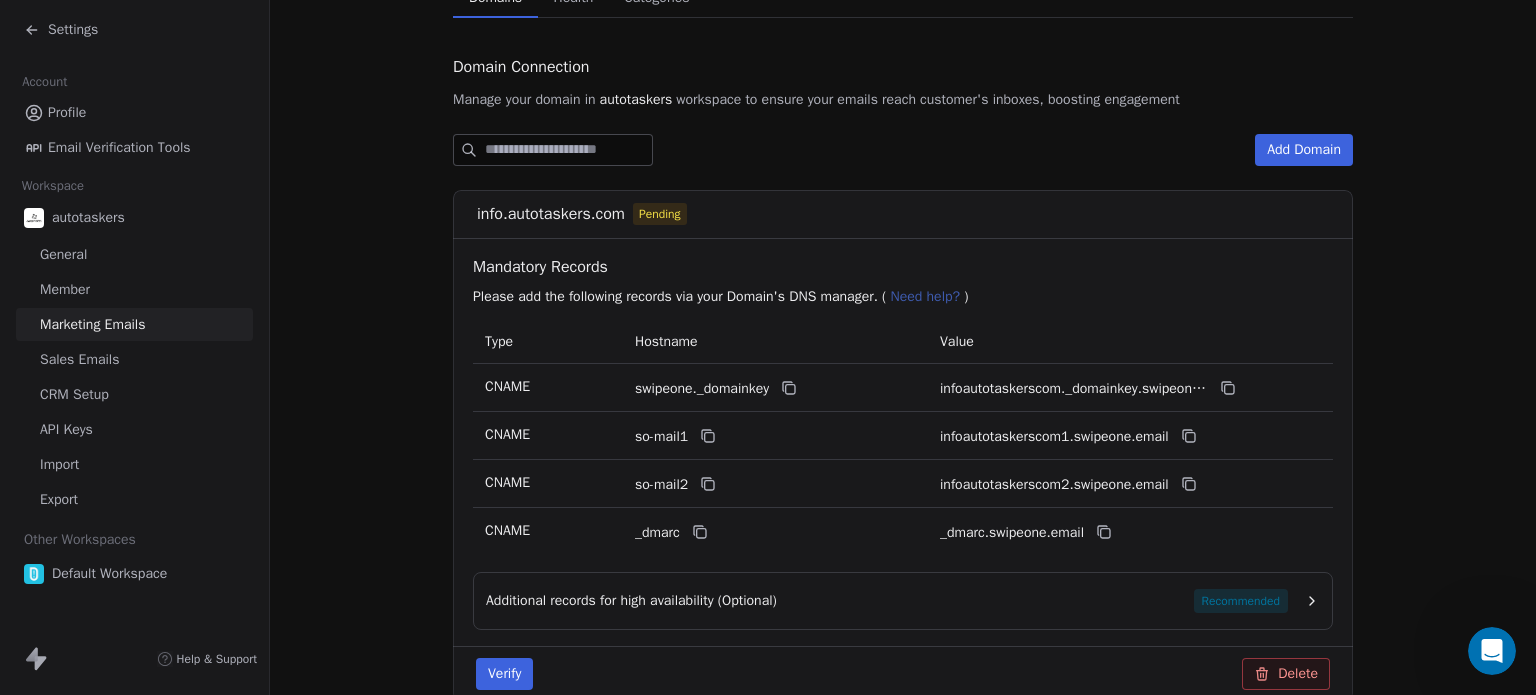 click on "Verify" at bounding box center (504, 674) 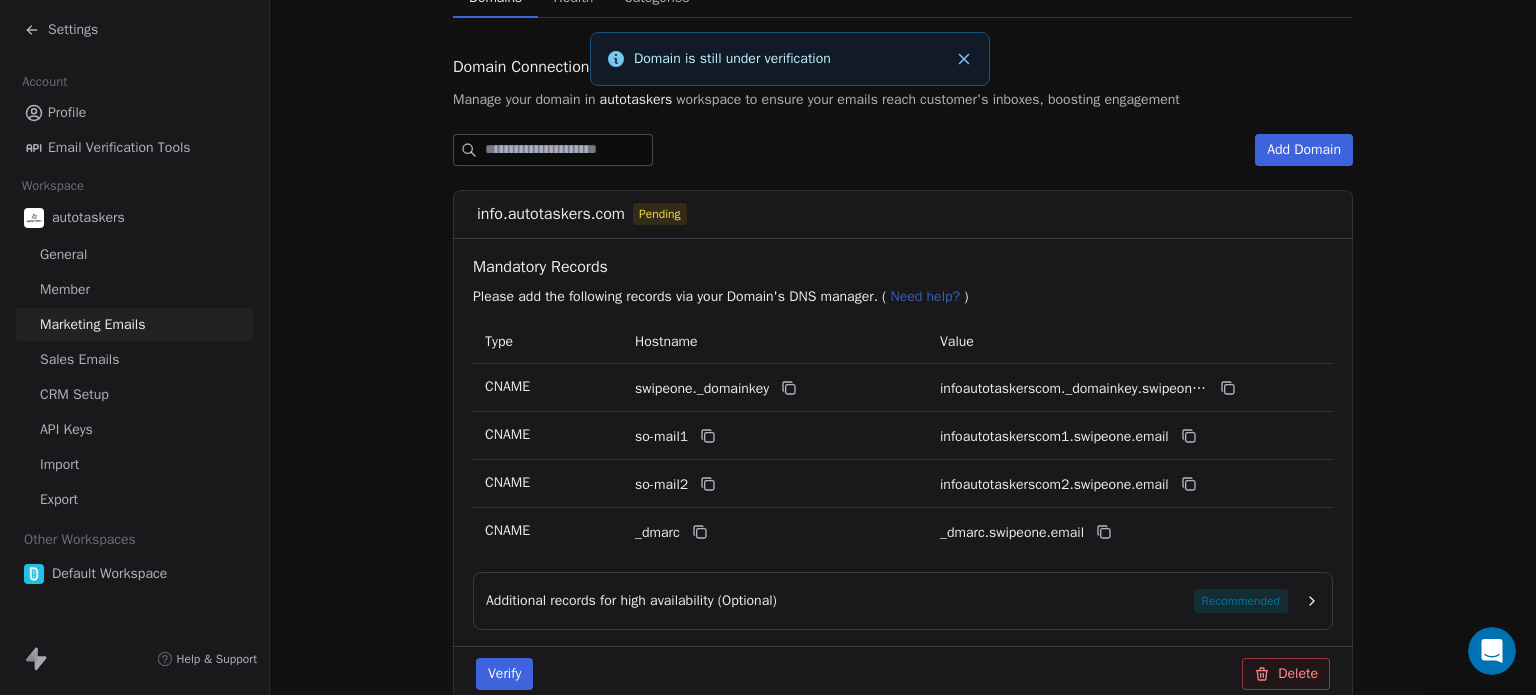 click 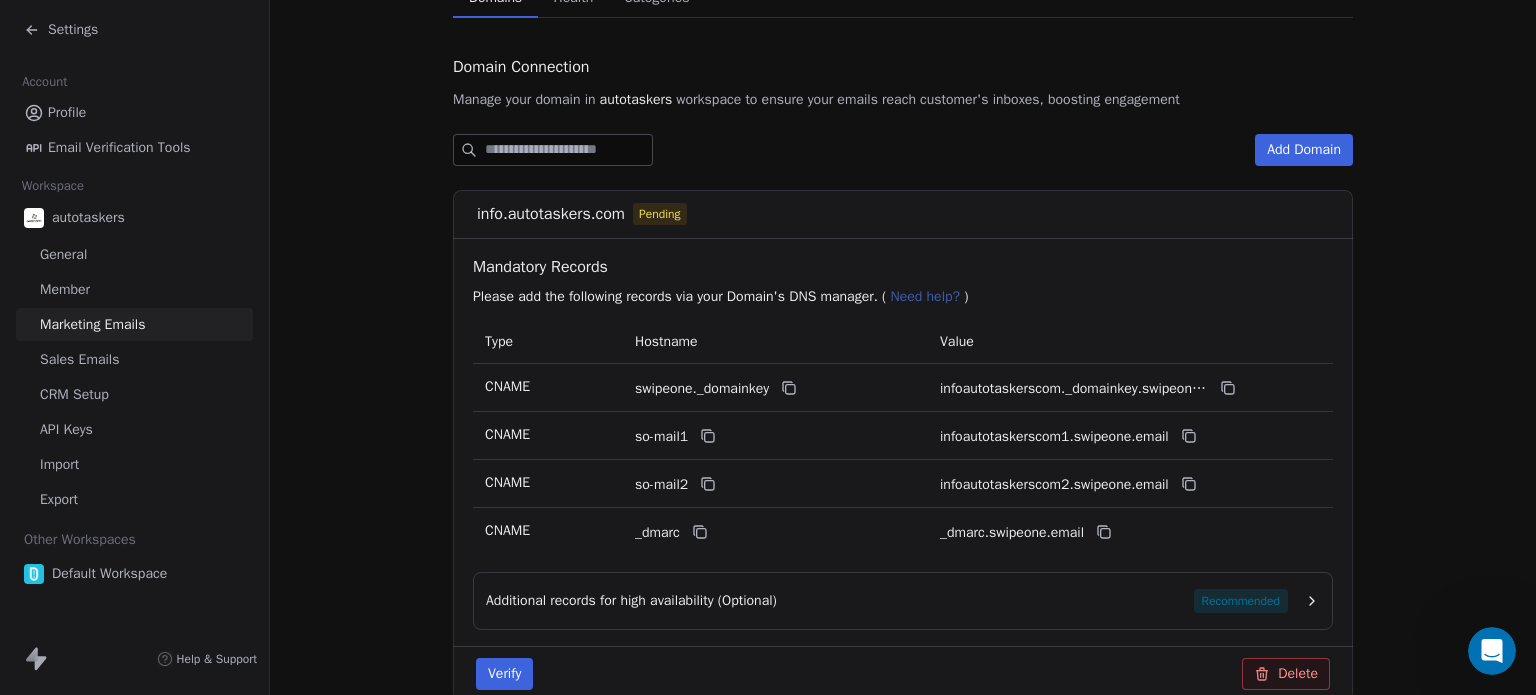 click on "Verify" at bounding box center (504, 674) 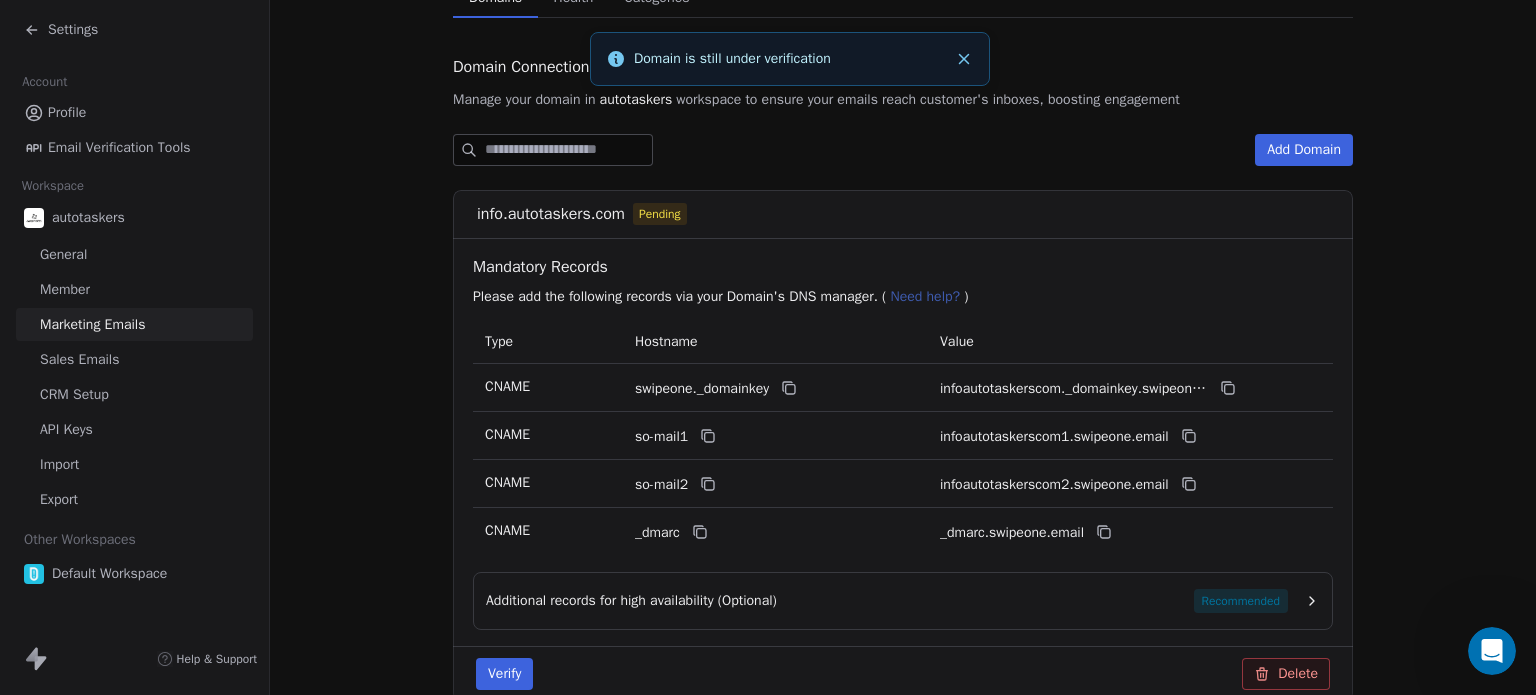 click 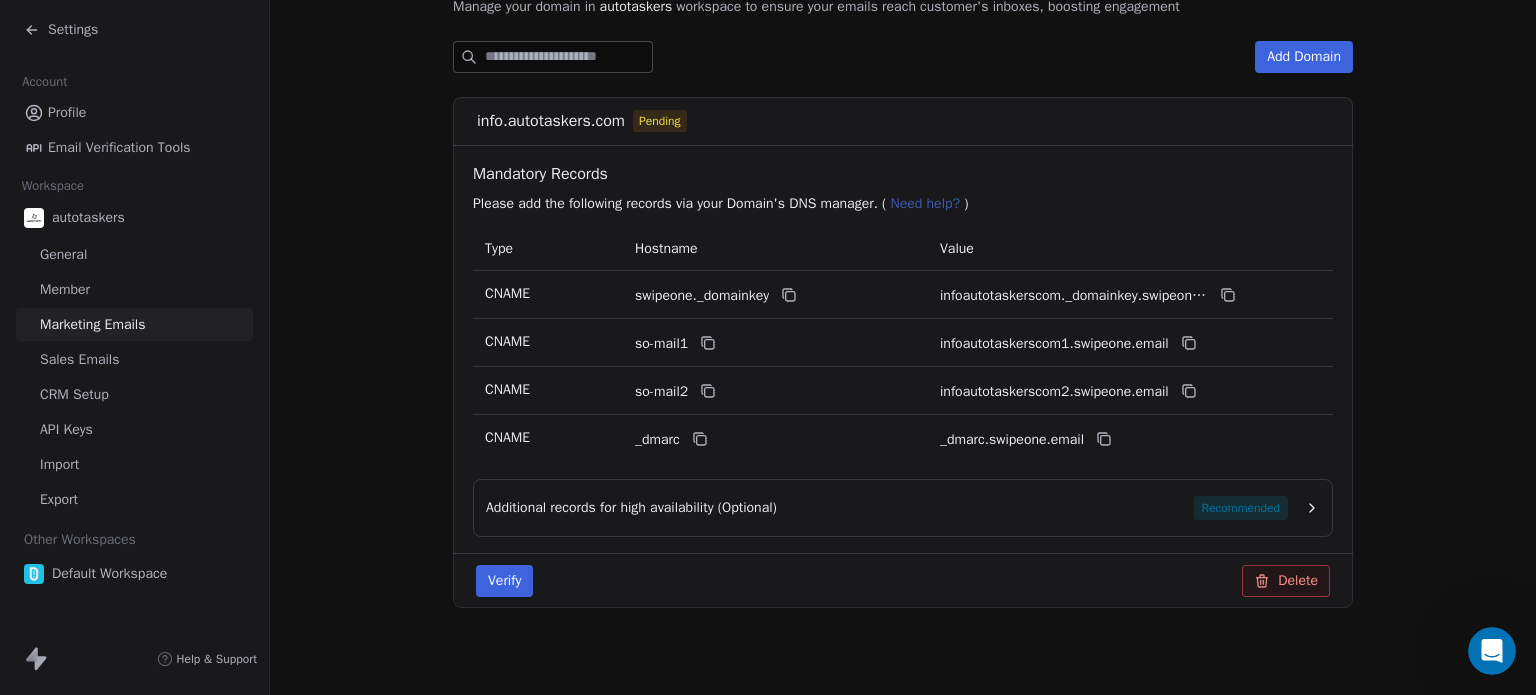 scroll, scrollTop: 284, scrollLeft: 0, axis: vertical 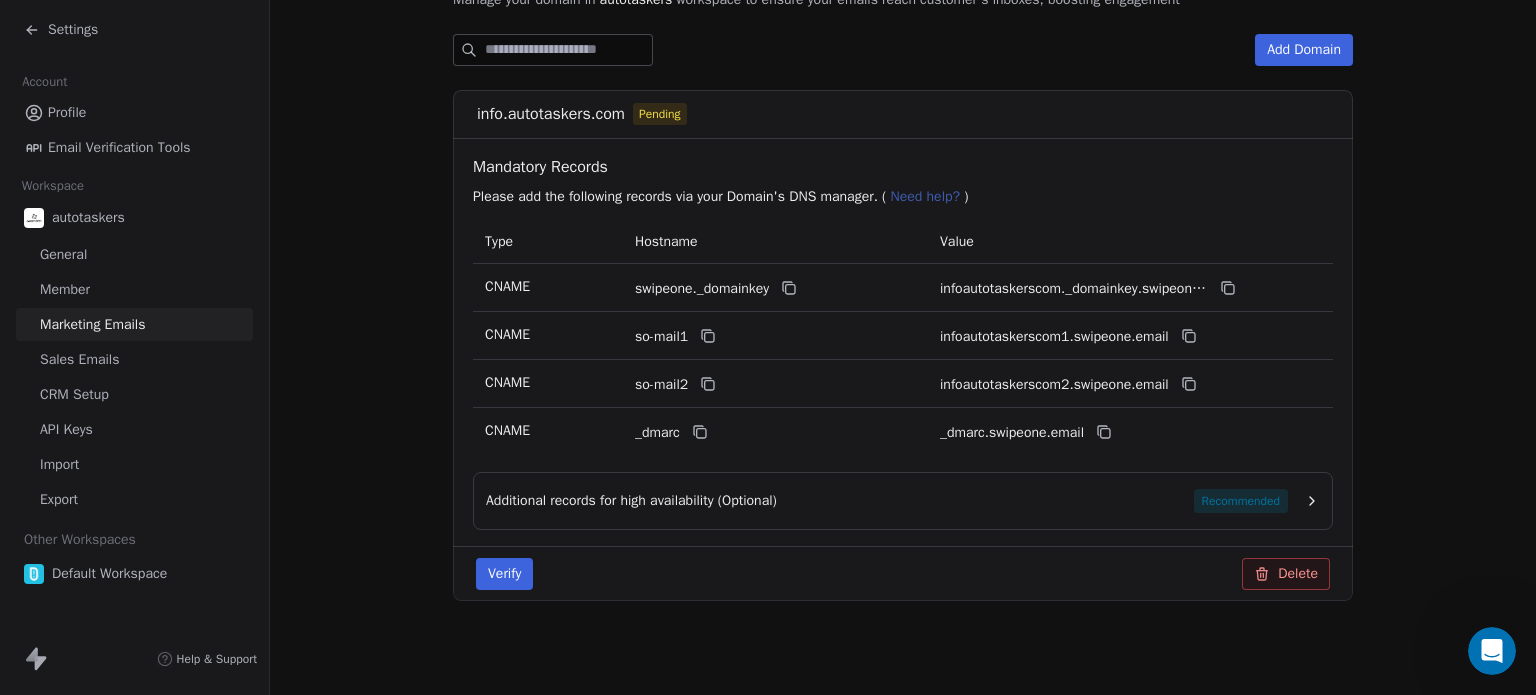 click on "Verify" at bounding box center [504, 574] 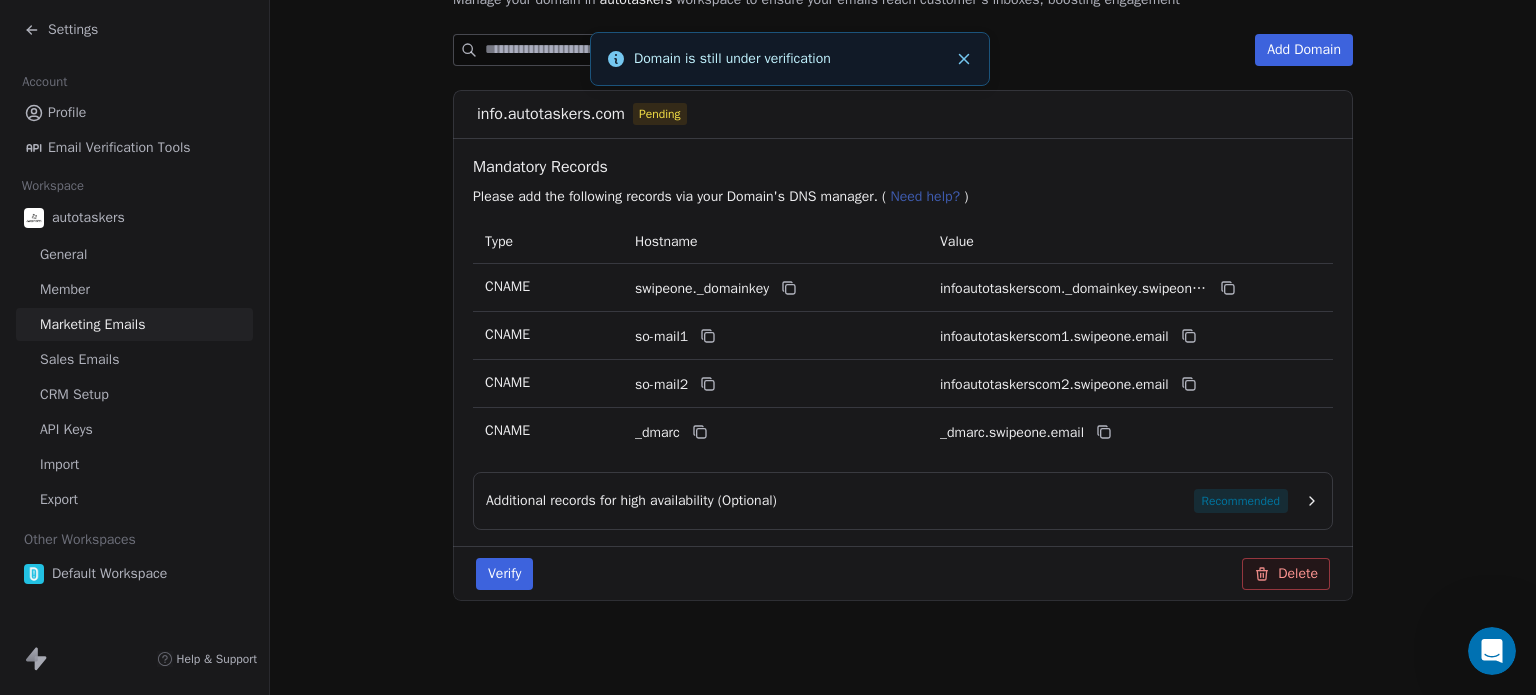 click 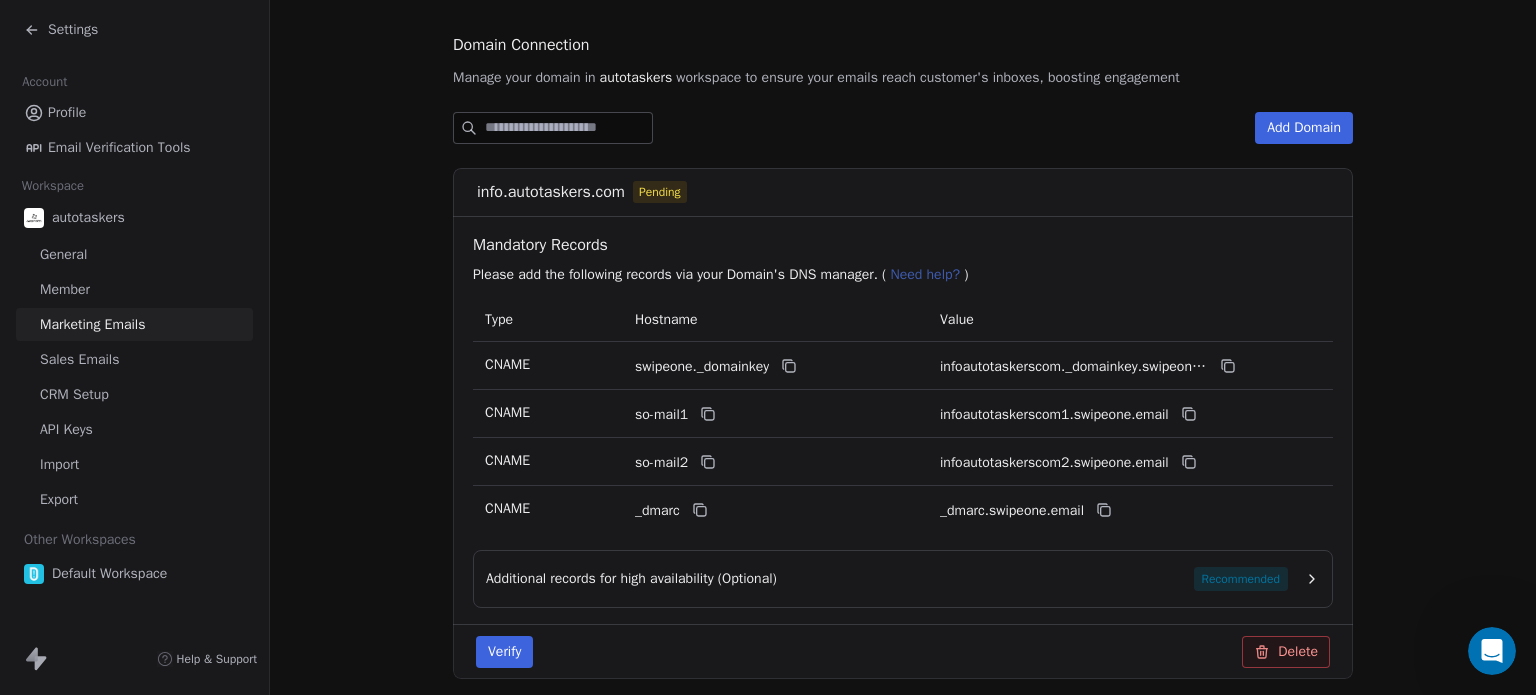 scroll, scrollTop: 284, scrollLeft: 0, axis: vertical 